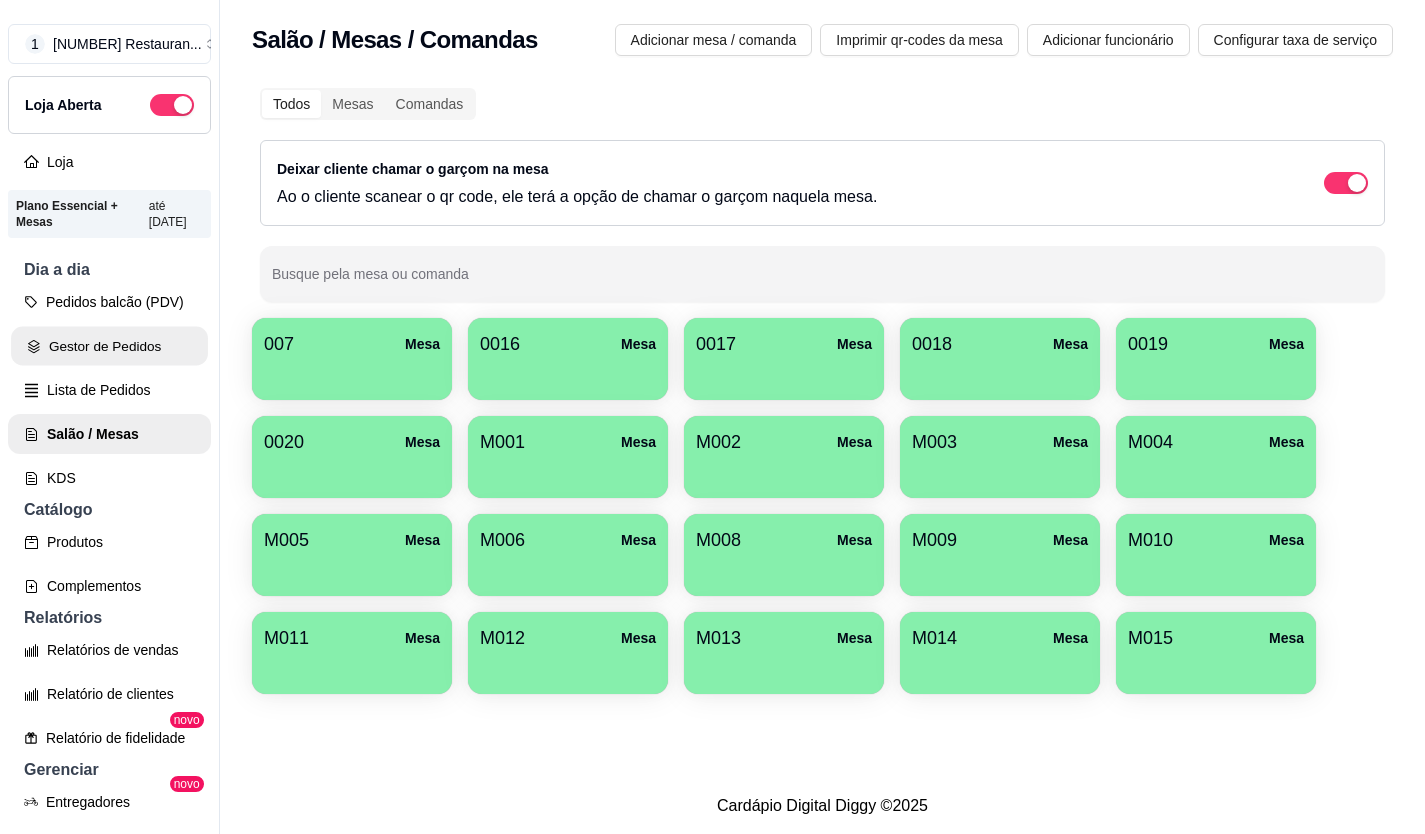 click on "Gestor de Pedidos" at bounding box center [109, 346] 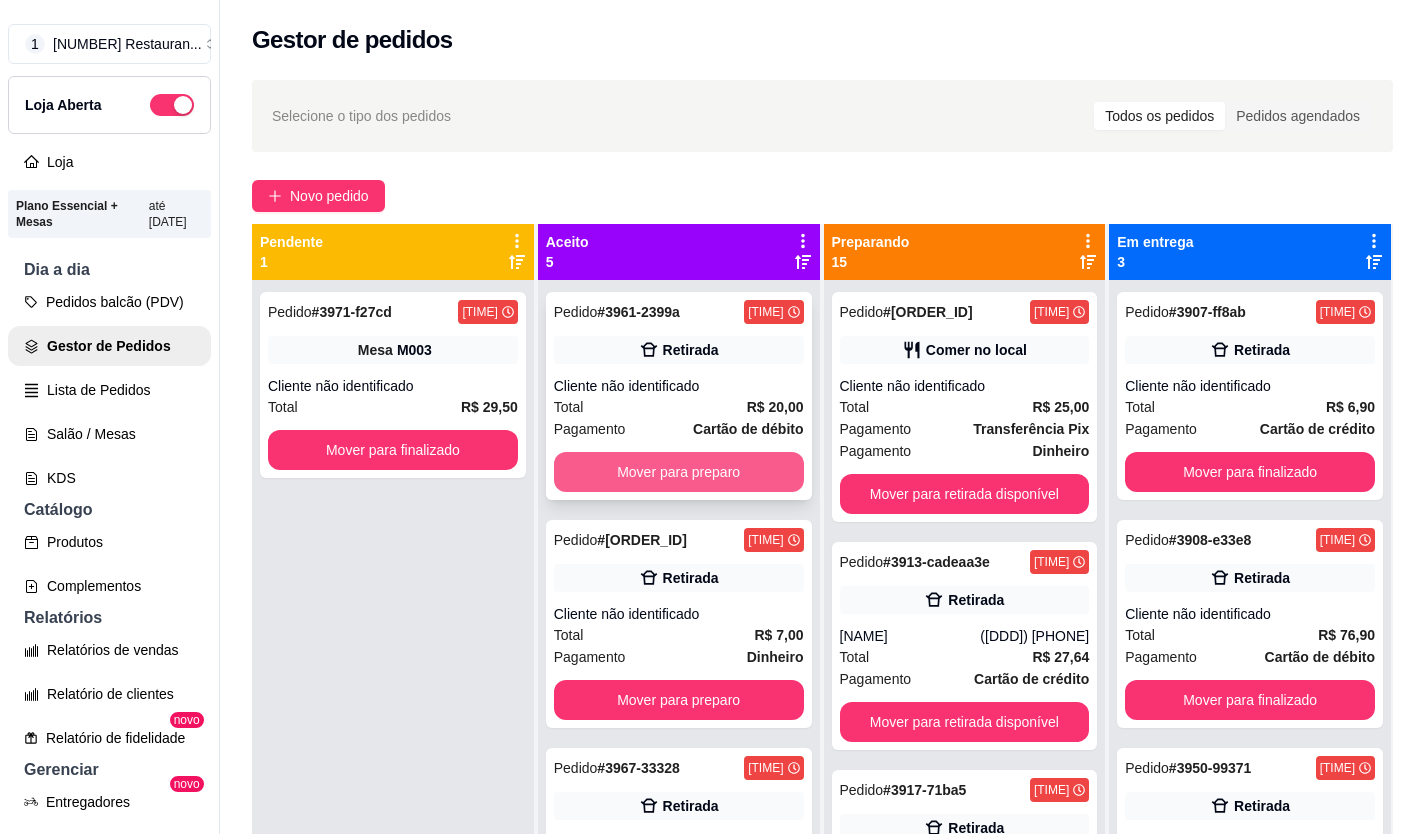 click on "Mover para preparo" at bounding box center [679, 472] 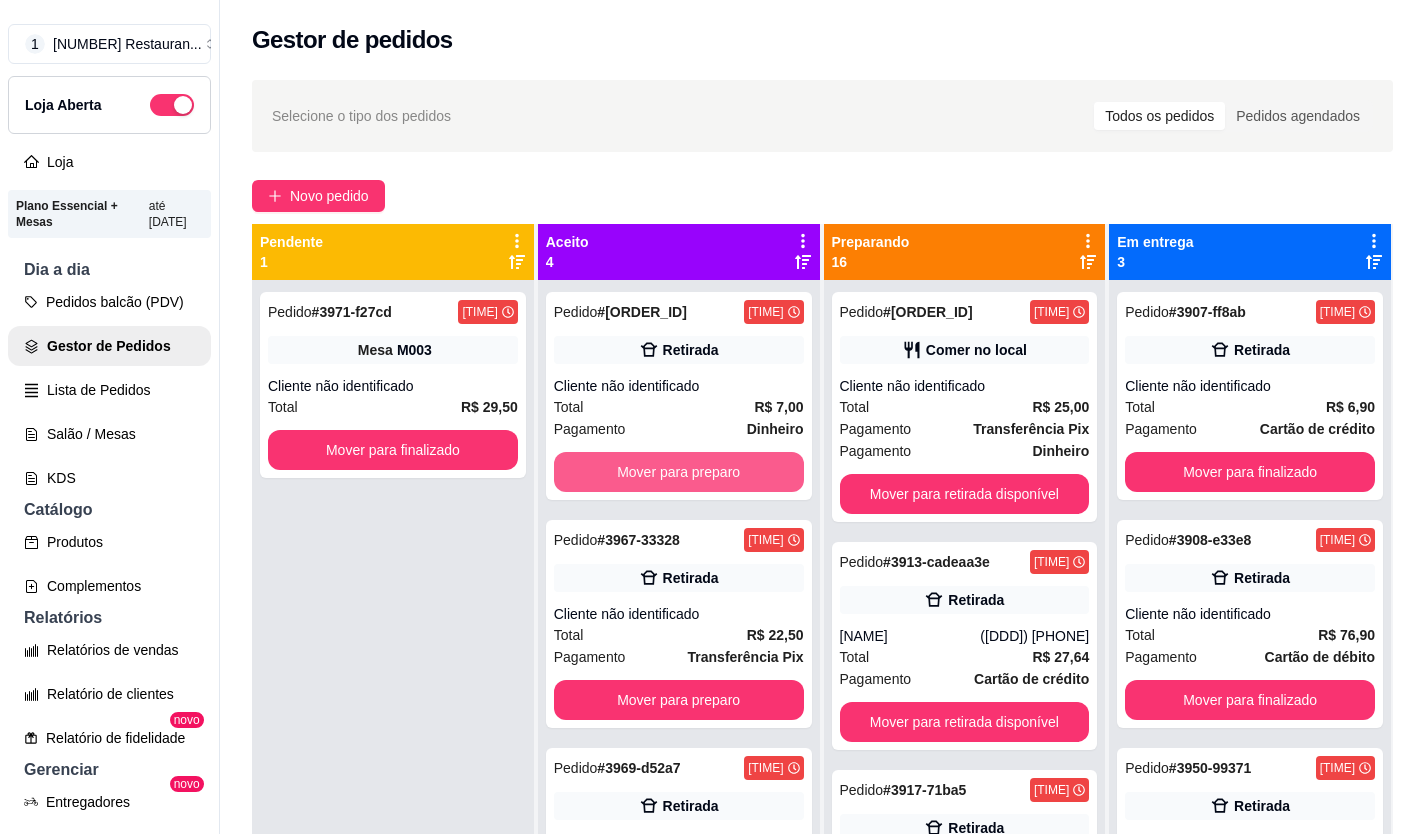 click on "Mover para preparo" at bounding box center [679, 472] 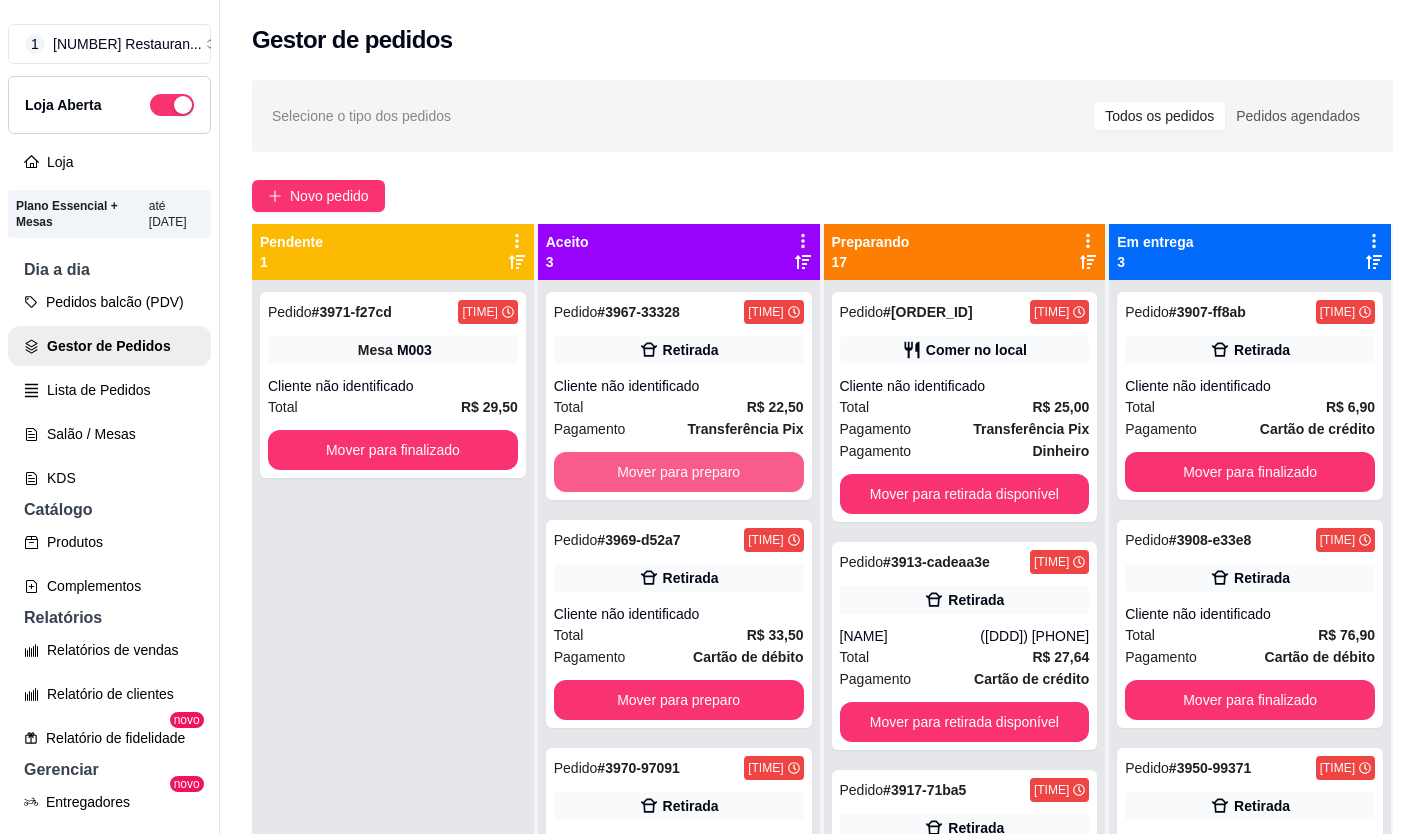 click on "Mover para preparo" at bounding box center (679, 472) 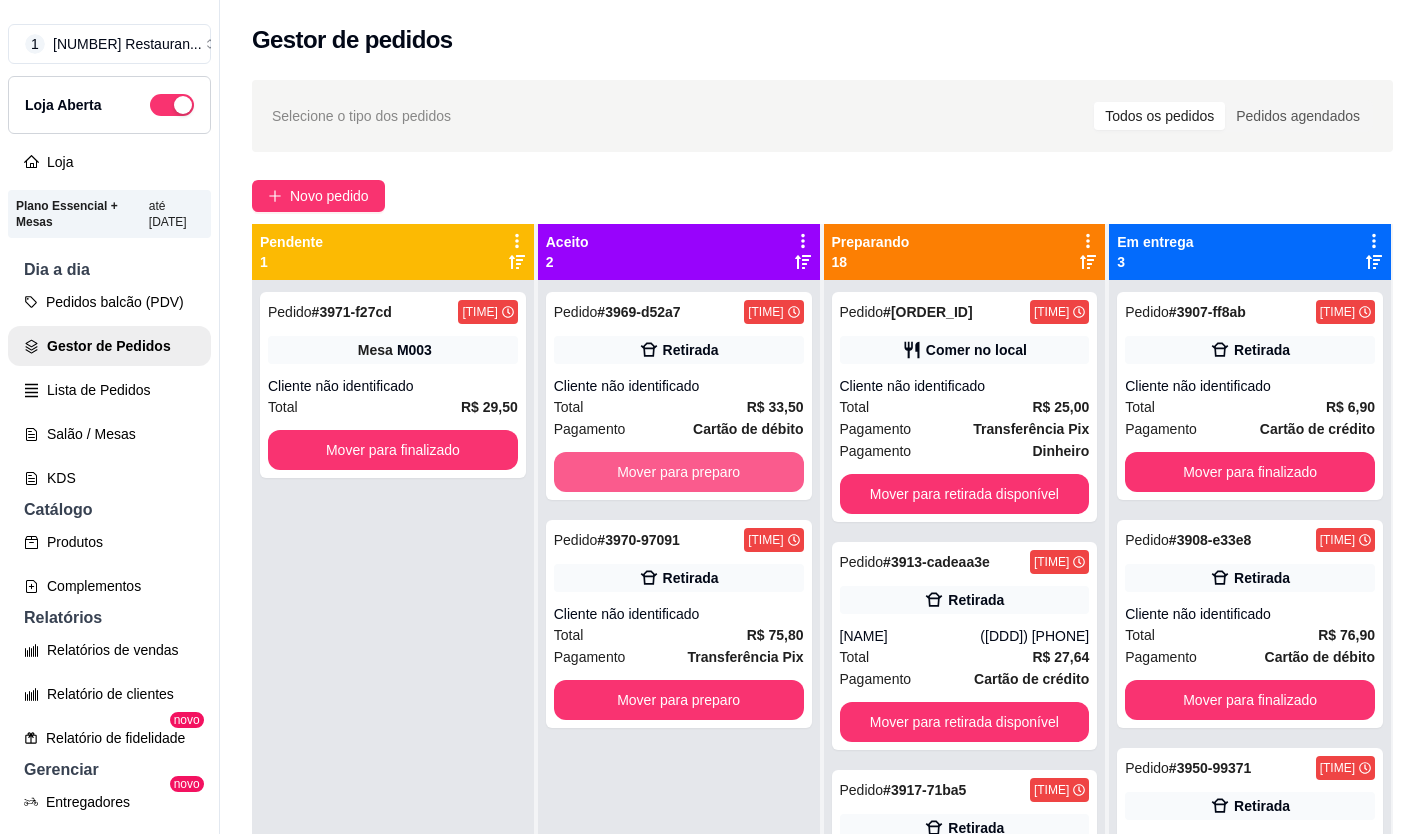 click on "Mover para preparo" at bounding box center (679, 472) 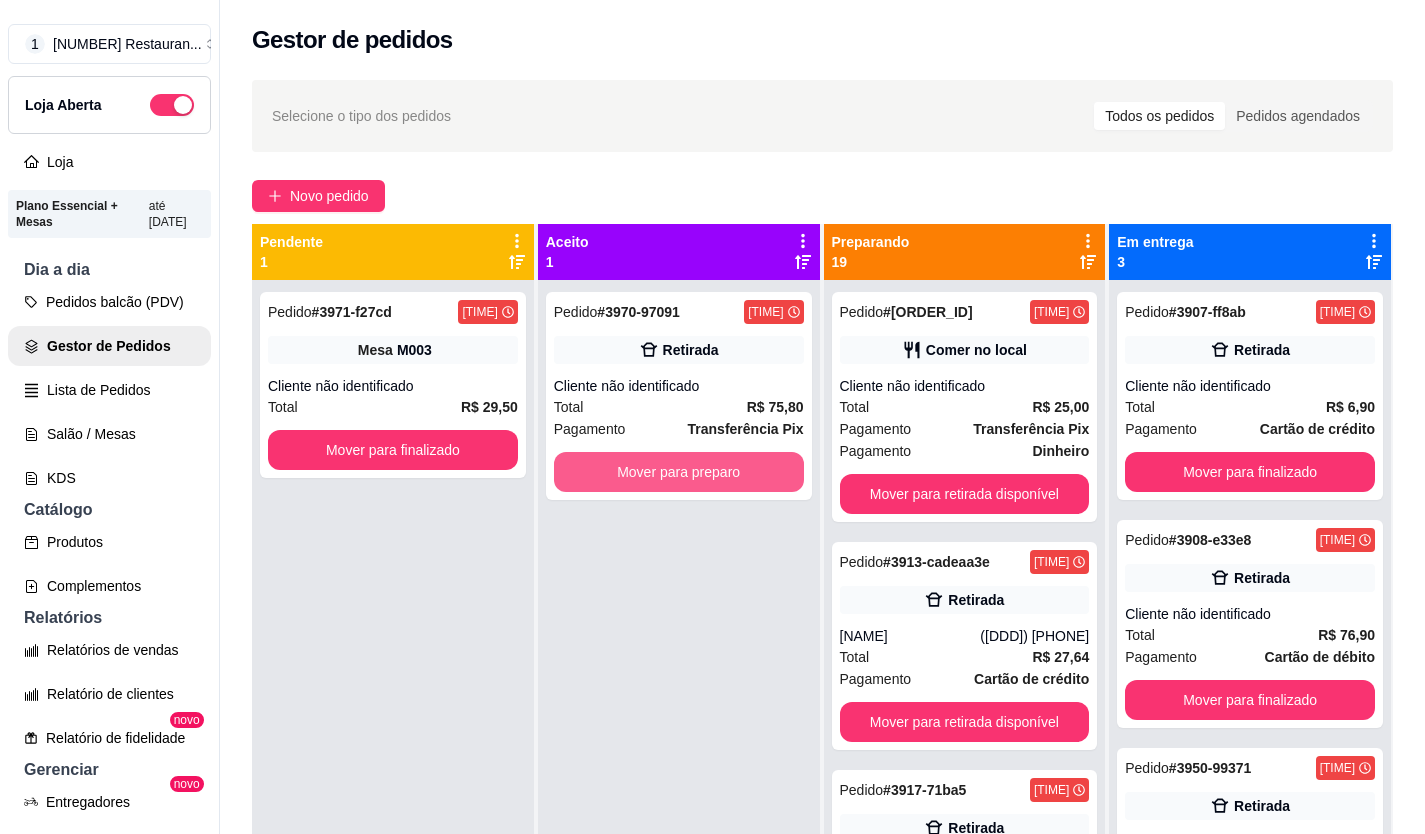 click on "Mover para preparo" at bounding box center (679, 472) 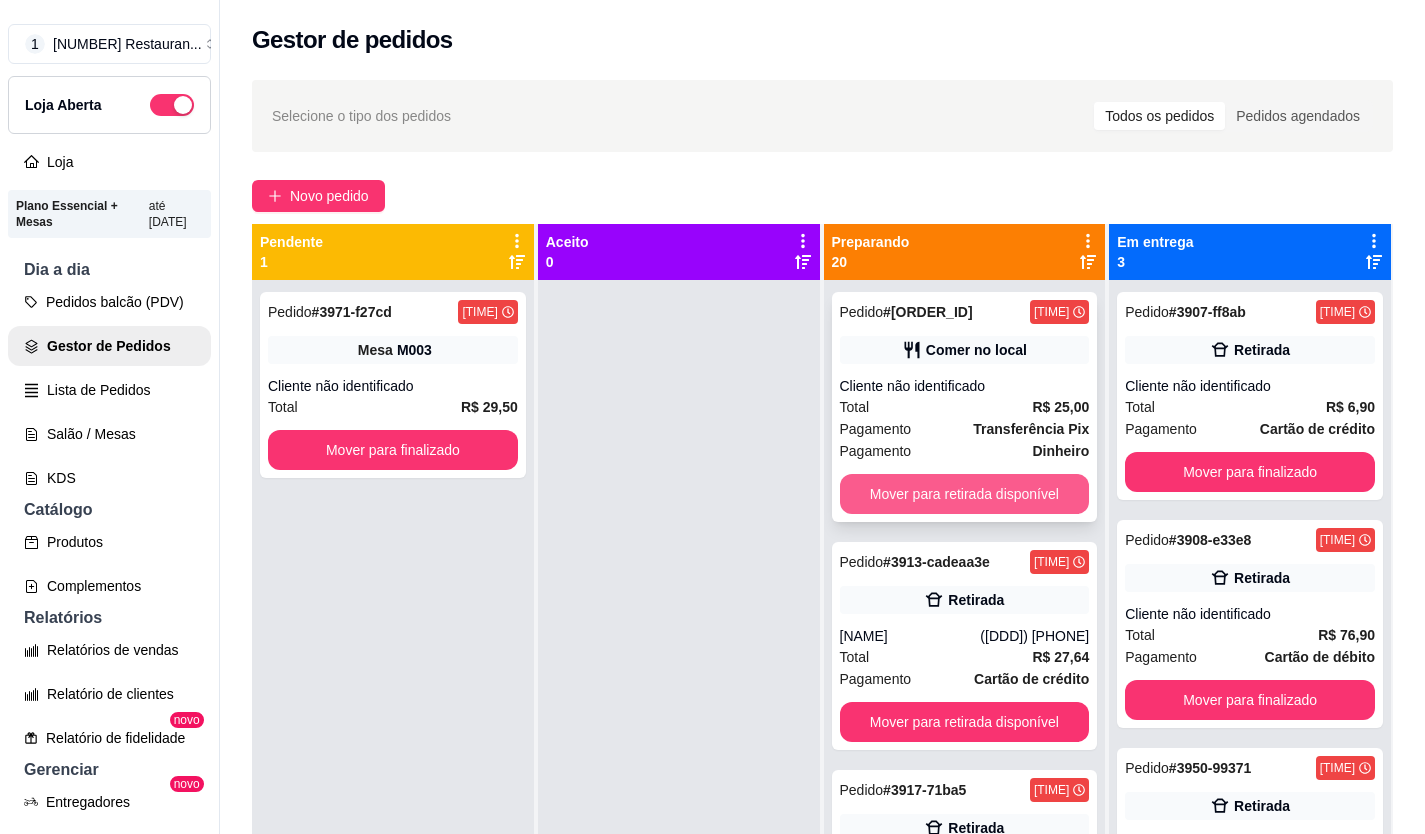 click on "Mover para retirada disponível" at bounding box center [965, 494] 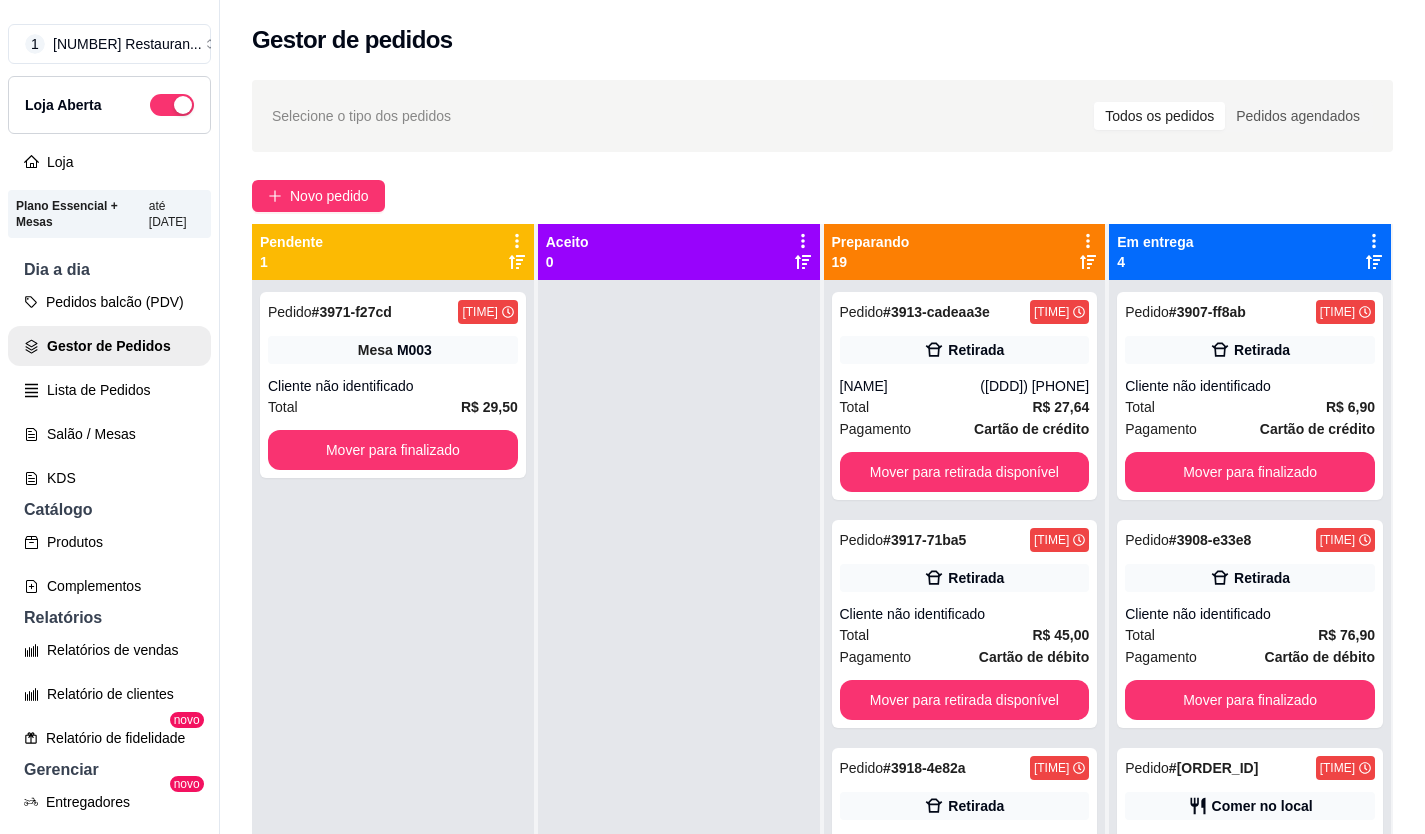 click on "Pedido  # [ORDER_ID] [TIME] Retirada [NAME]  ([DDD]) [PHONE] Total [CURRENCY] [PRICE] Pagamento [PAYMENT_METHOD] Mover para retirada disponível" at bounding box center [965, 396] 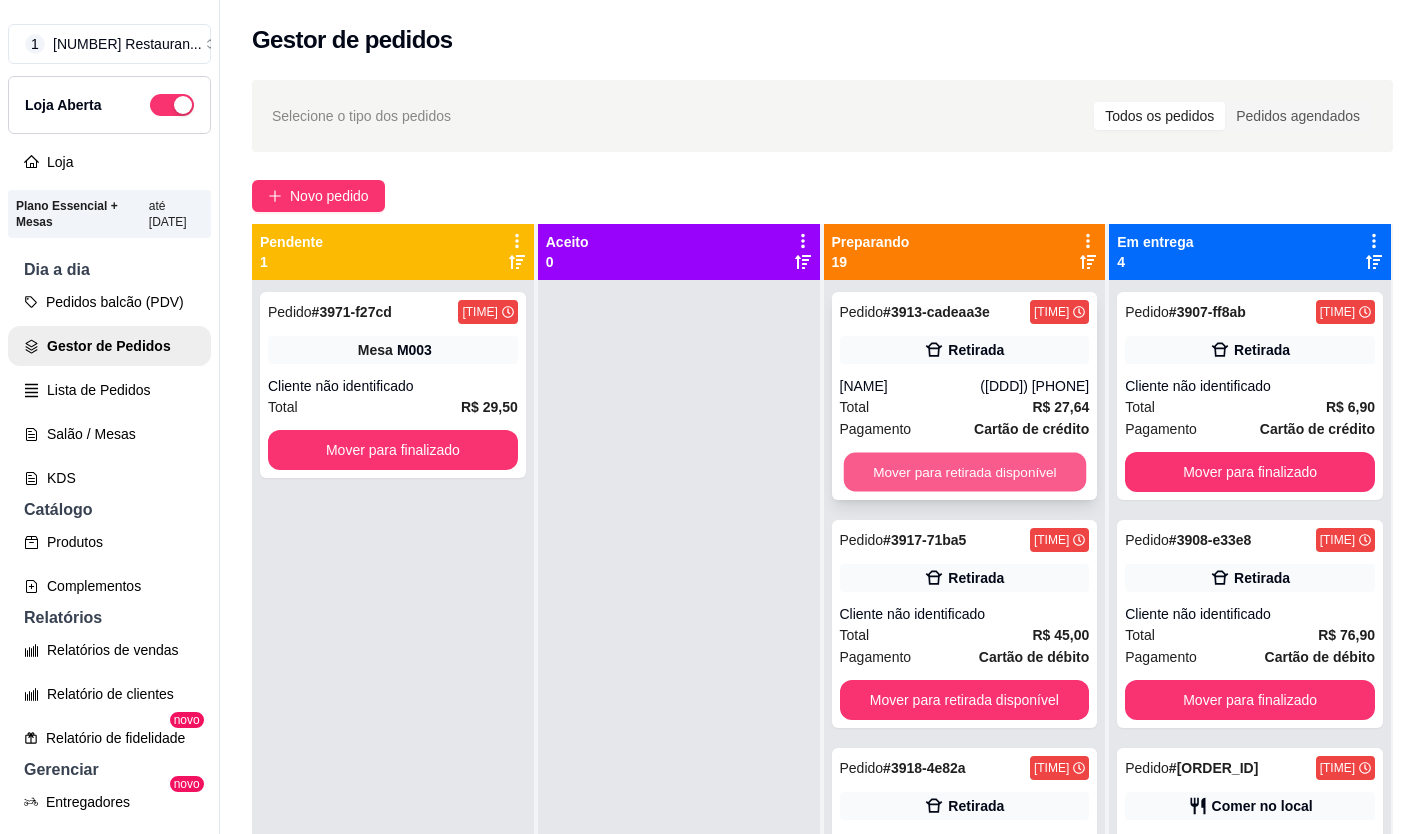 click on "Mover para retirada disponível" at bounding box center (964, 472) 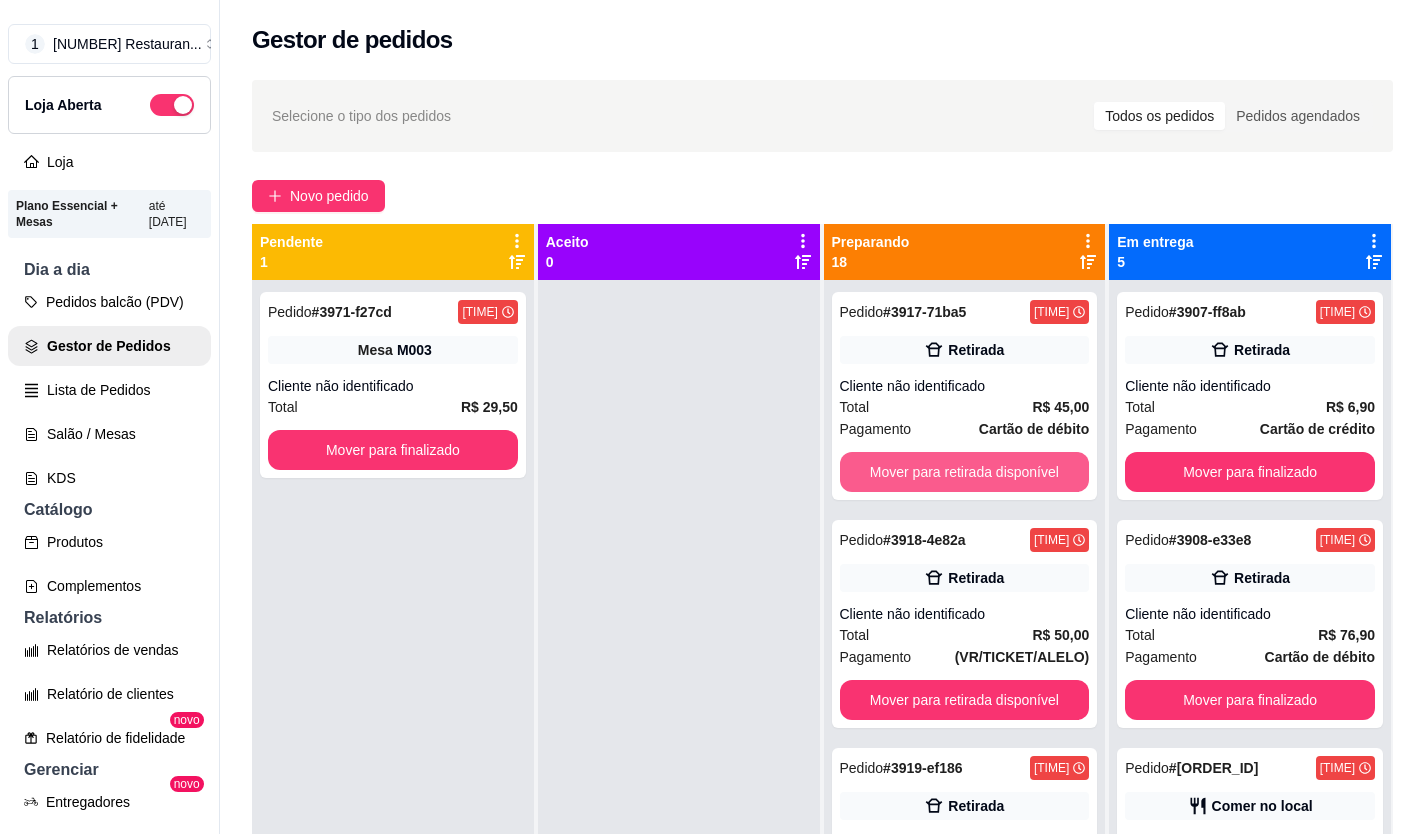 click on "Mover para retirada disponível" at bounding box center (965, 472) 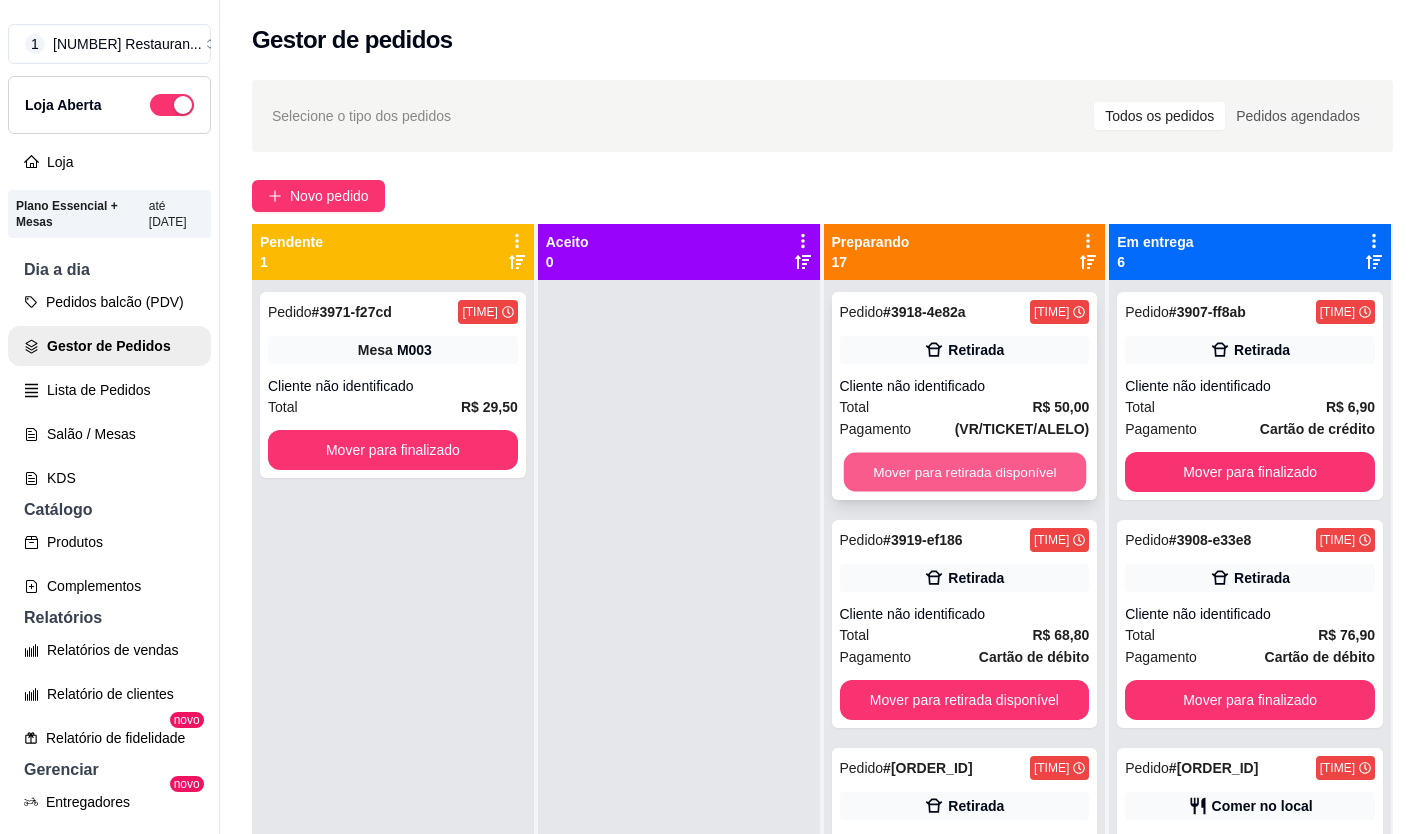 click on "Mover para retirada disponível" at bounding box center [964, 472] 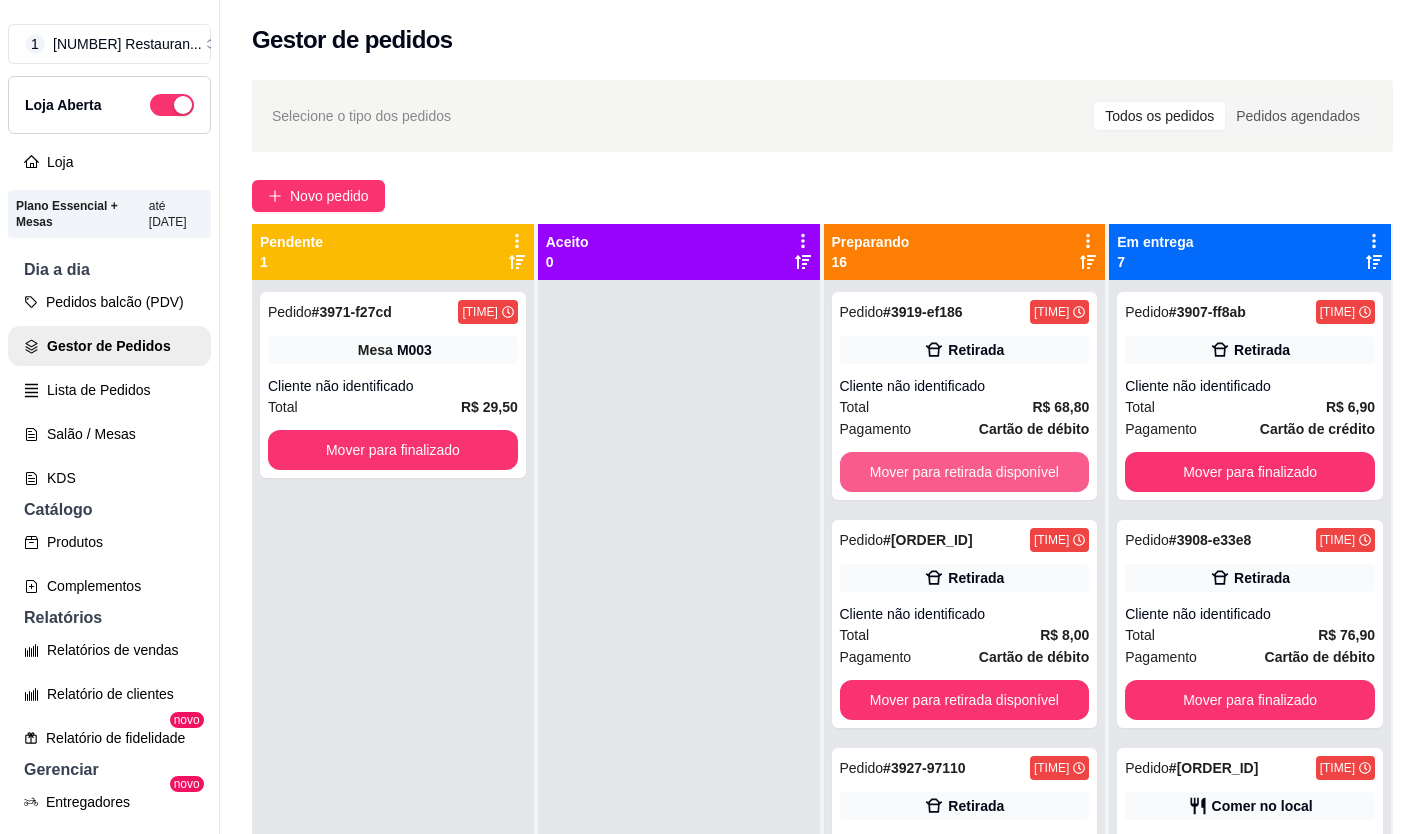 click on "Mover para retirada disponível" at bounding box center (965, 472) 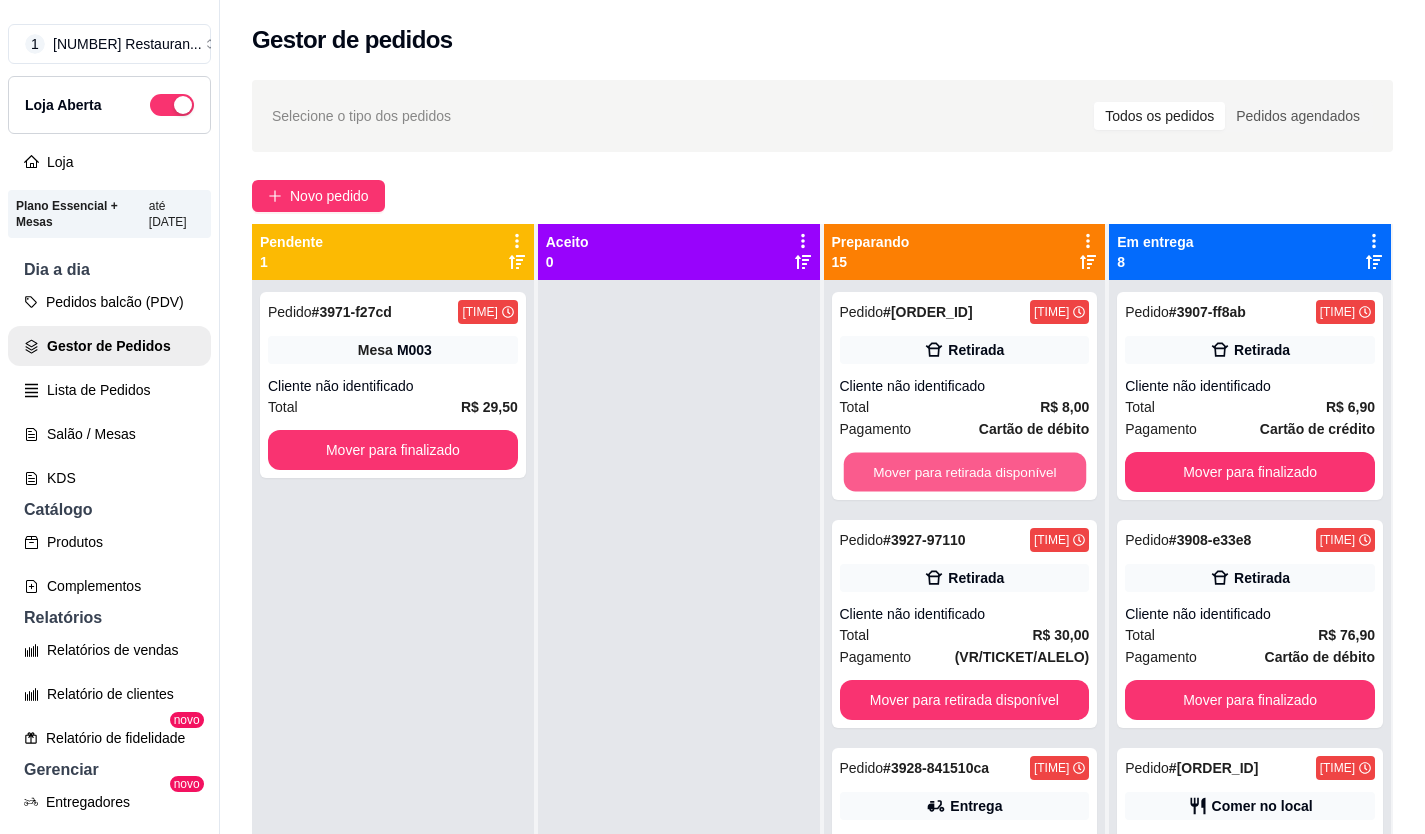 click on "Mover para retirada disponível" at bounding box center (964, 472) 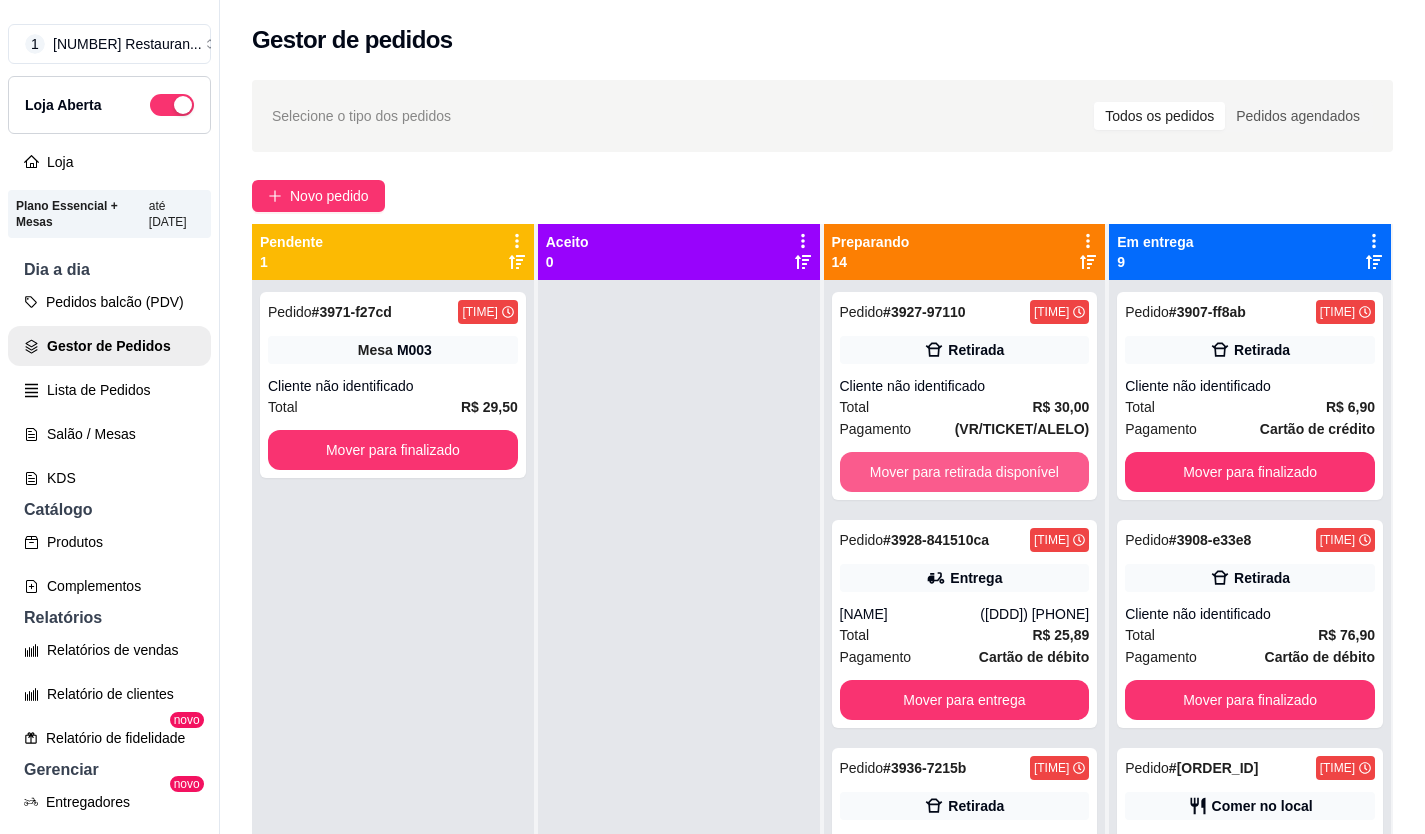 click on "Mover para retirada disponível" at bounding box center [965, 472] 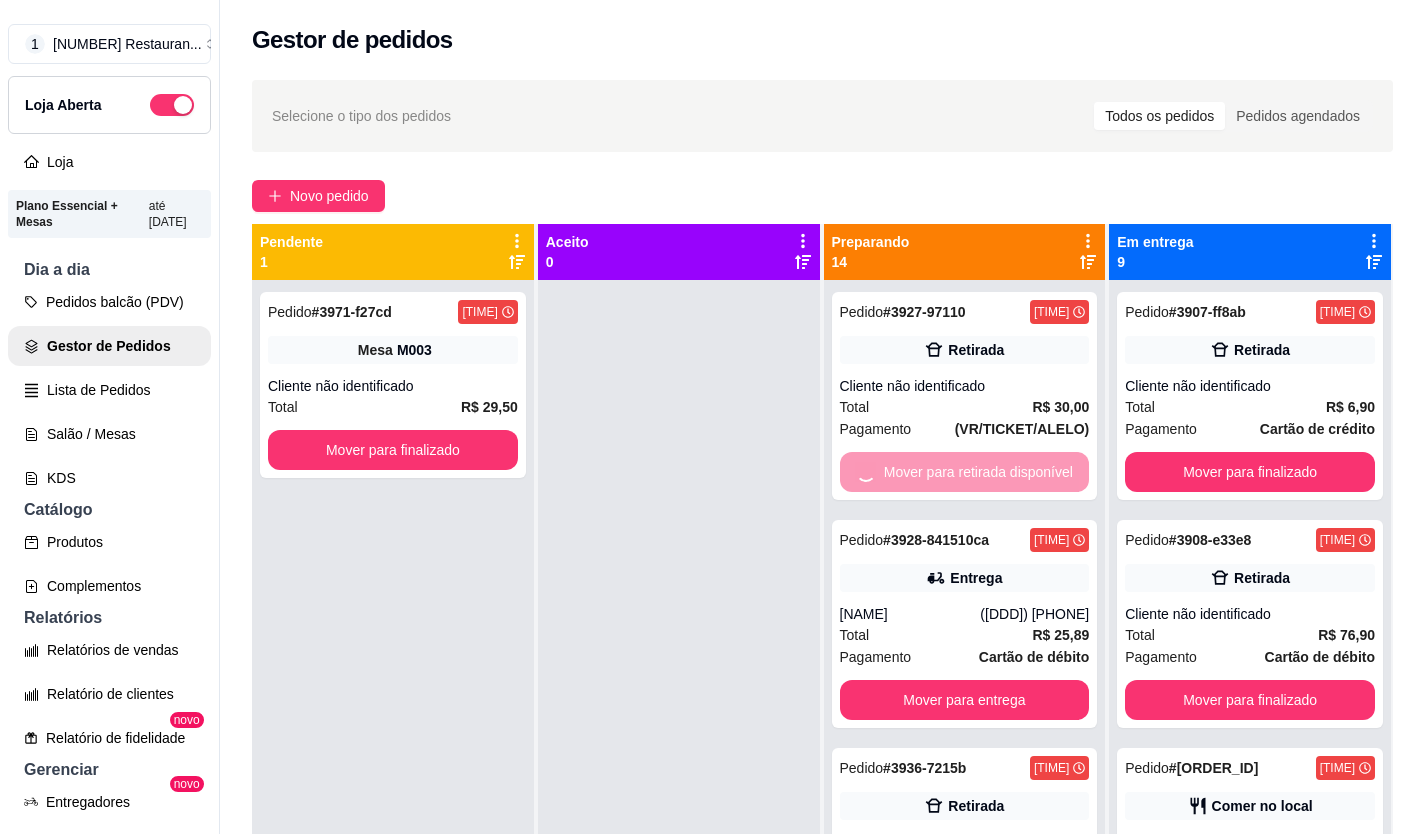 click on "Mover para entrega" at bounding box center (965, 700) 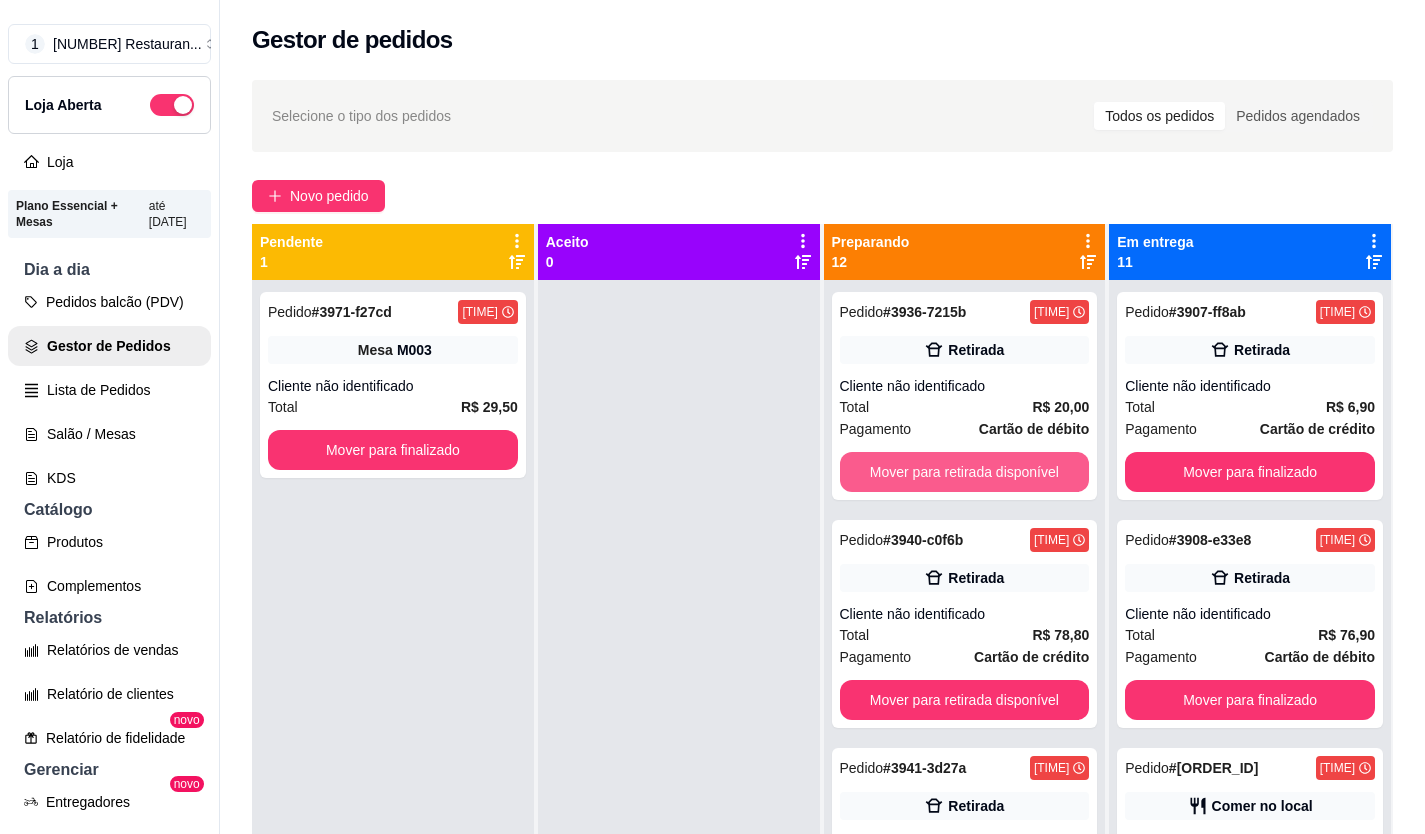 click on "Mover para retirada disponível" at bounding box center (965, 472) 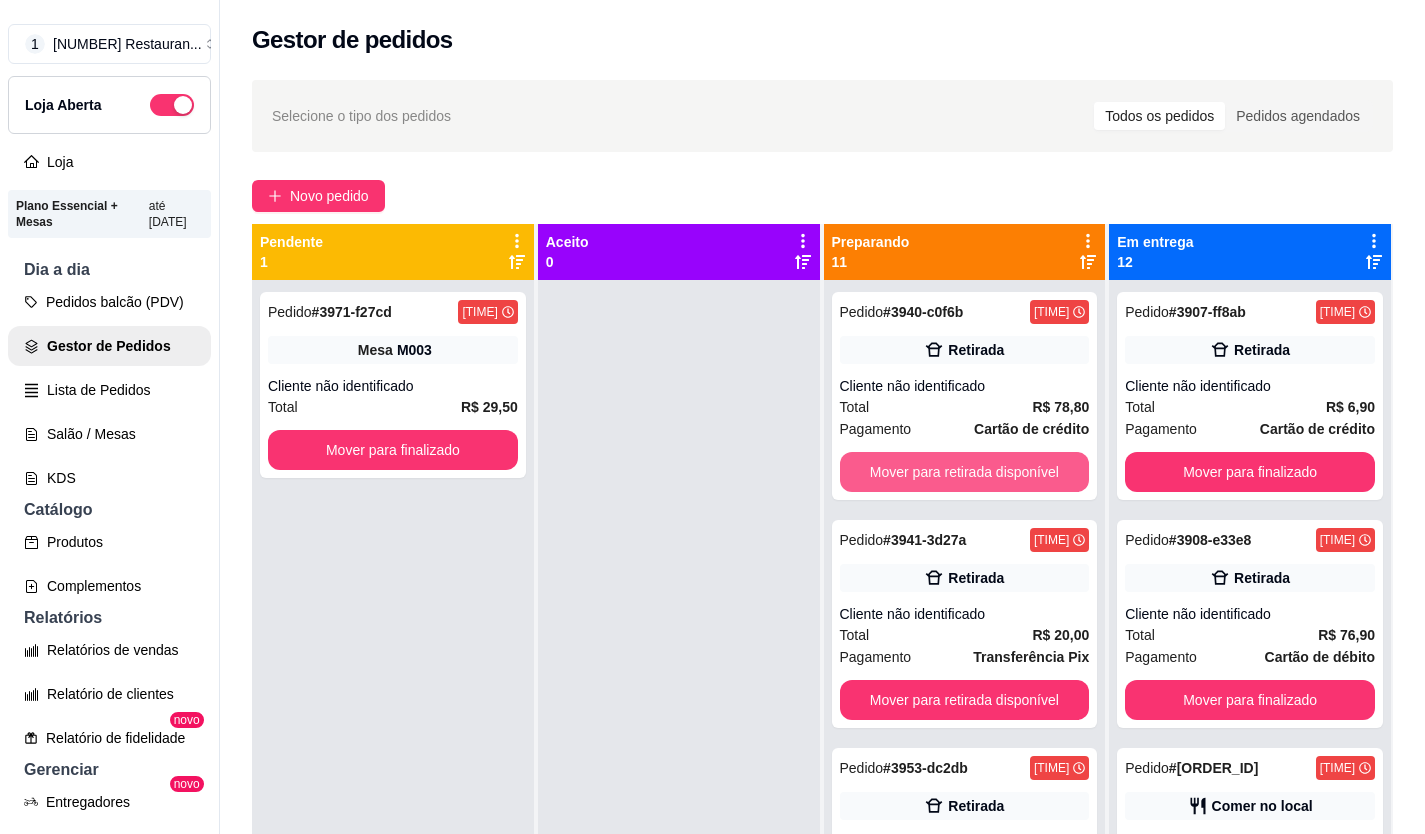 click on "Mover para retirada disponível" at bounding box center [965, 472] 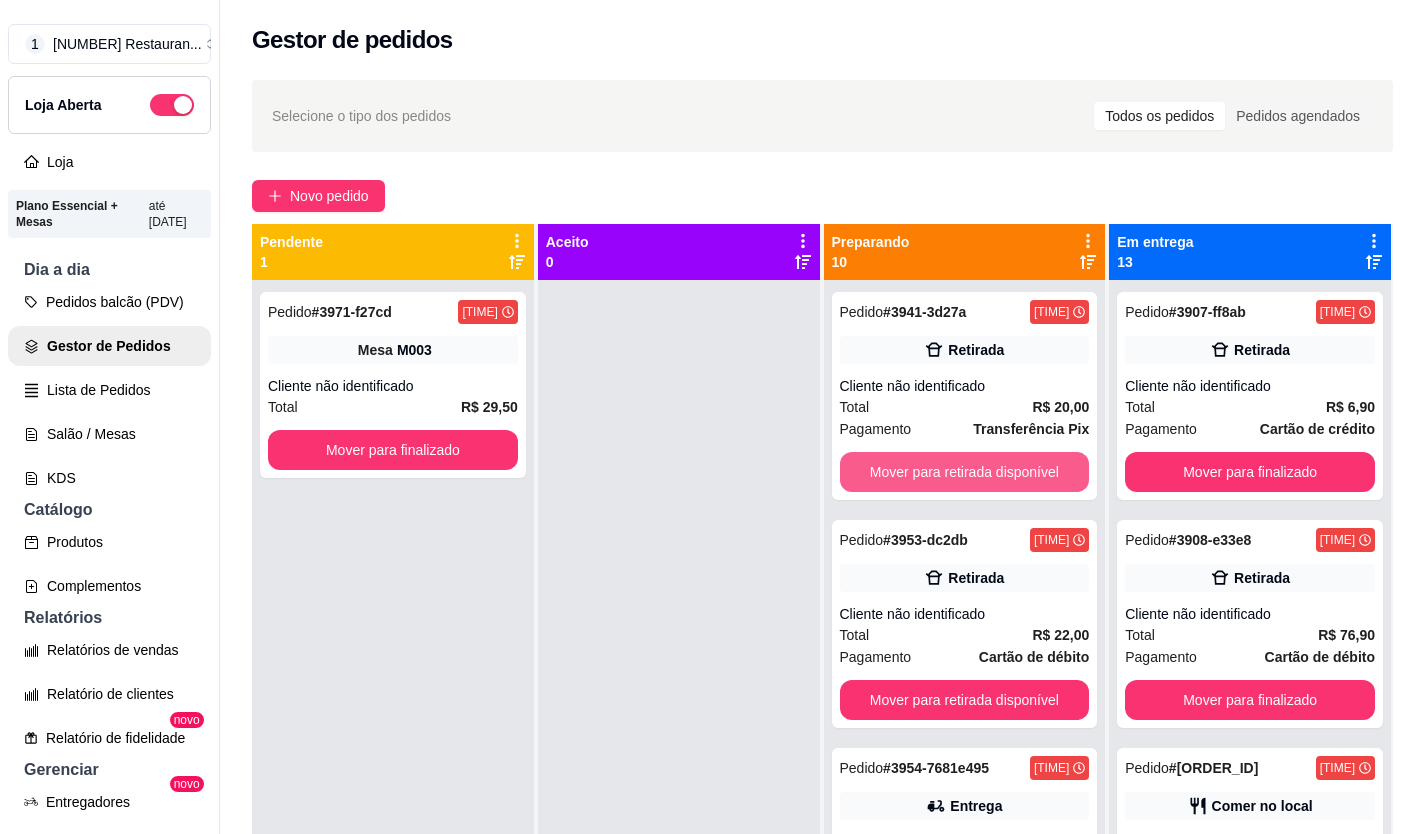 click on "Mover para retirada disponível" at bounding box center [965, 472] 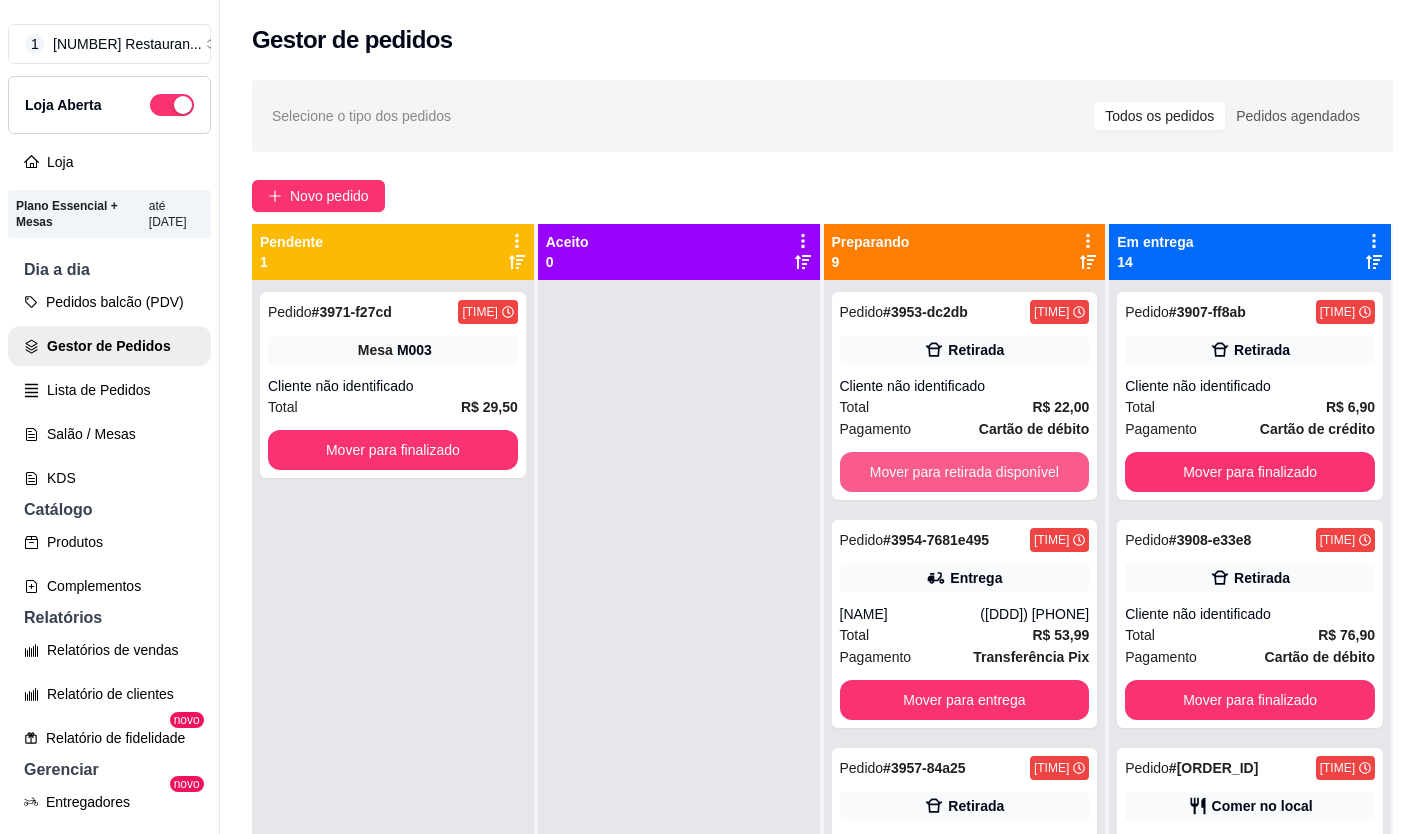 click on "Mover para retirada disponível" at bounding box center [965, 472] 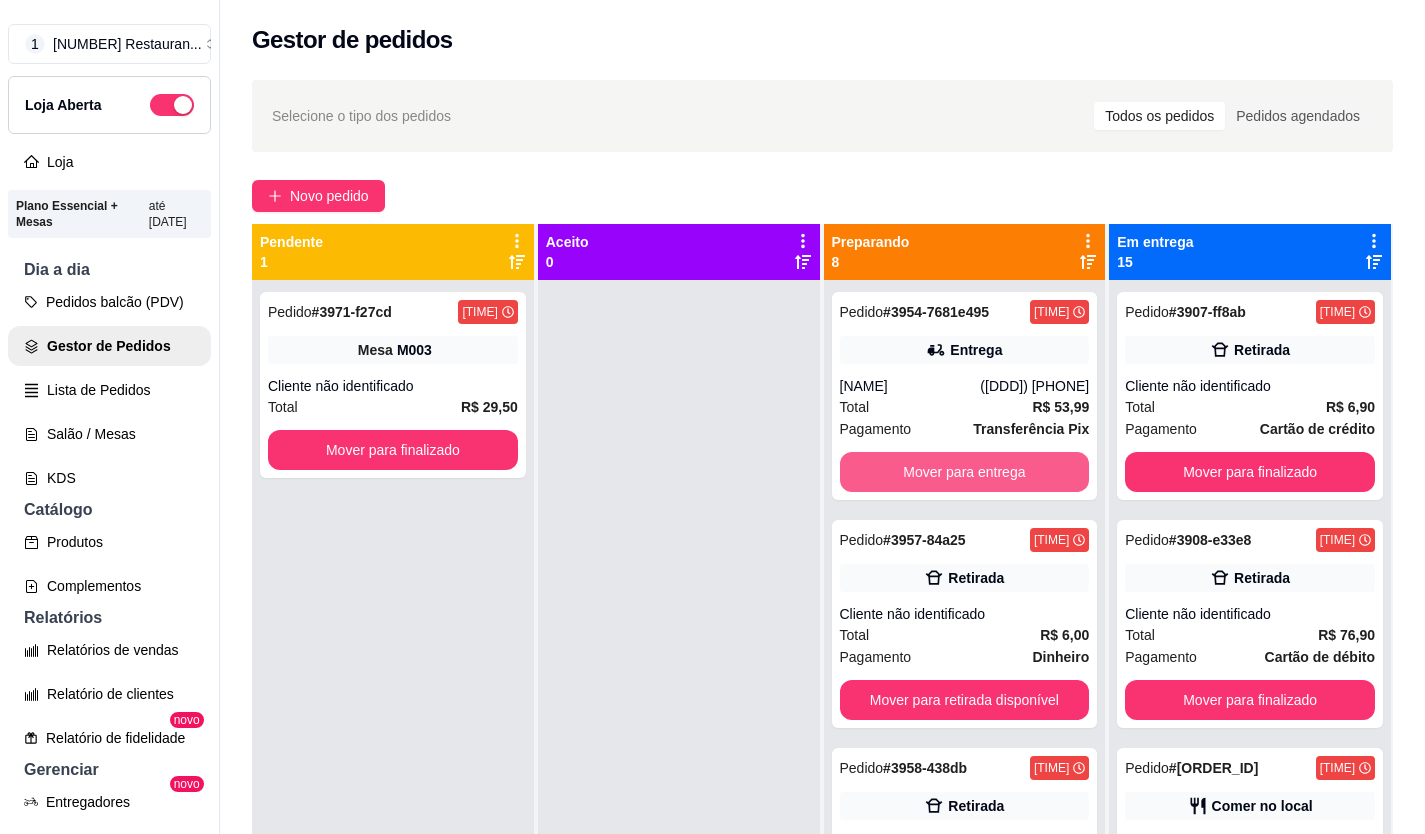 click on "Mover para entrega" at bounding box center [965, 472] 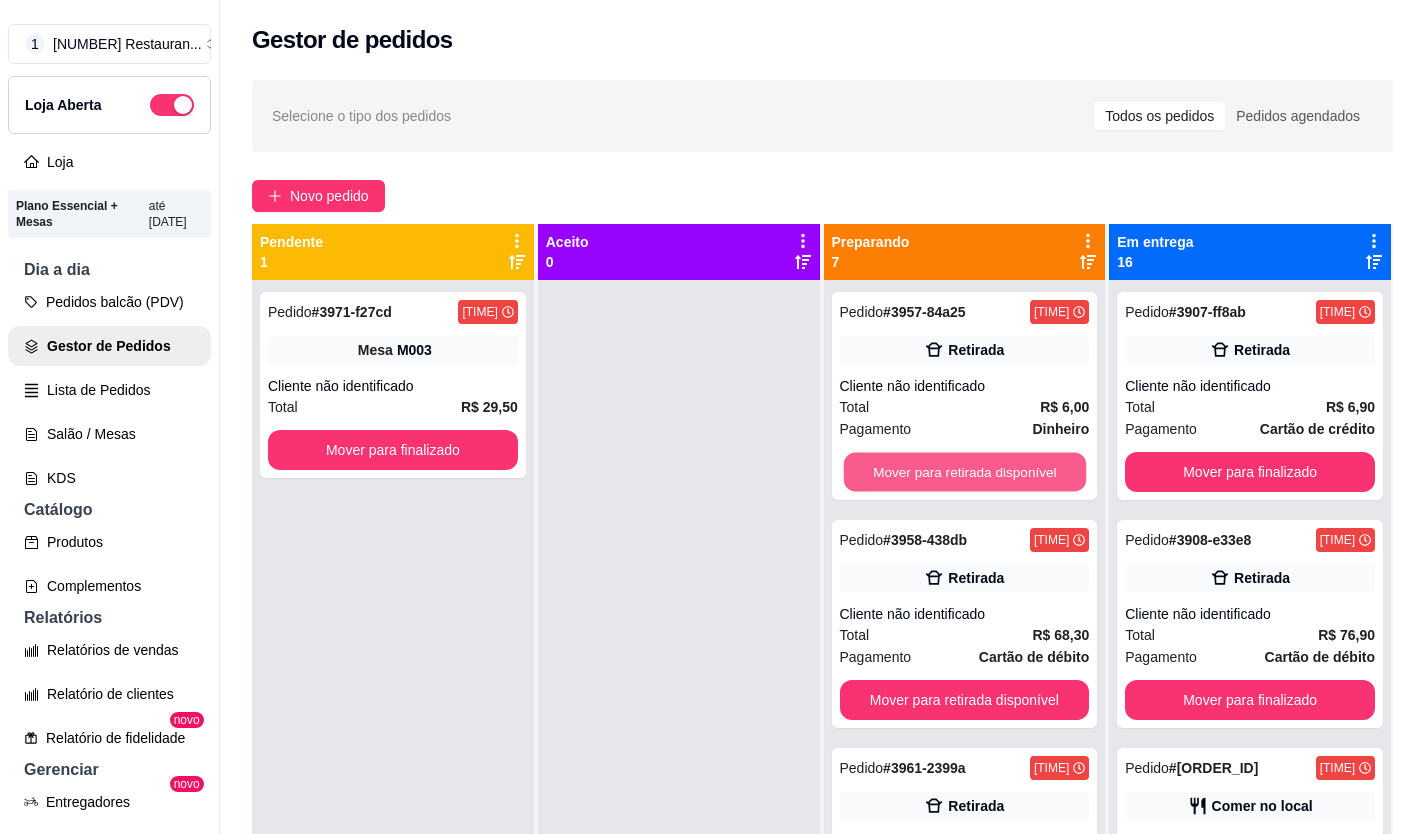 click on "Mover para retirada disponível" at bounding box center (964, 472) 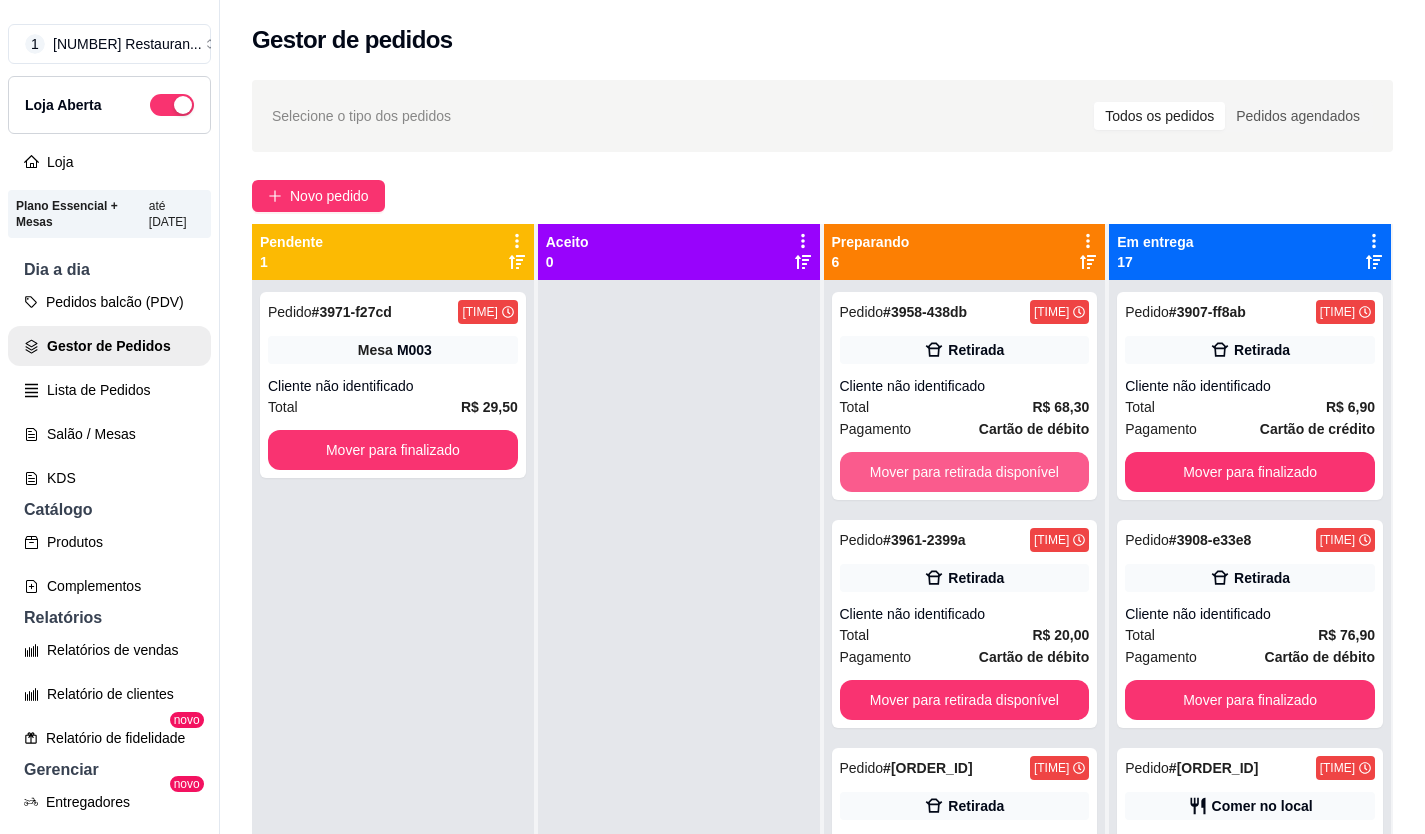 click on "Mover para retirada disponível" at bounding box center [965, 472] 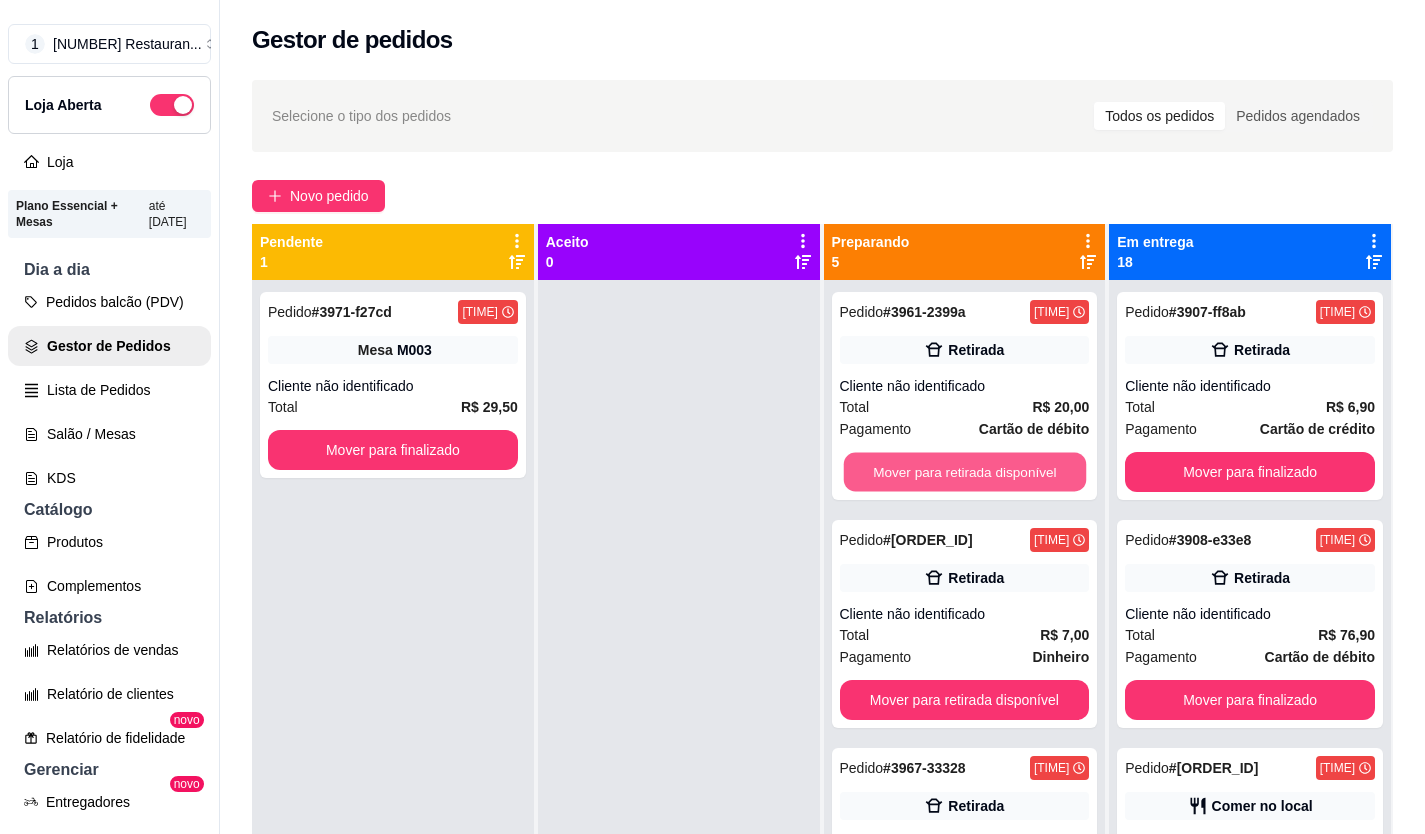 click on "Mover para retirada disponível" at bounding box center [964, 472] 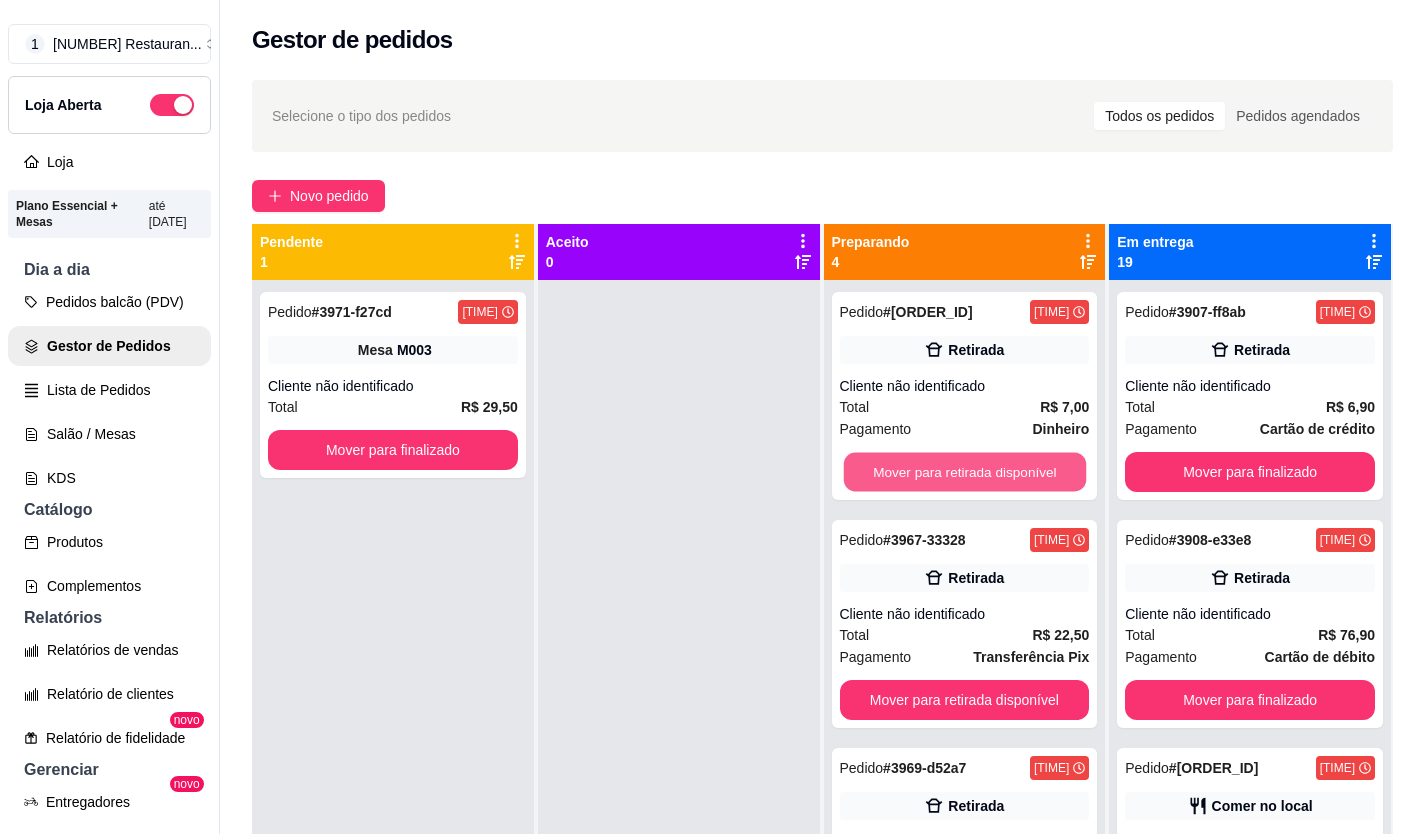 click on "Mover para retirada disponível" at bounding box center [964, 472] 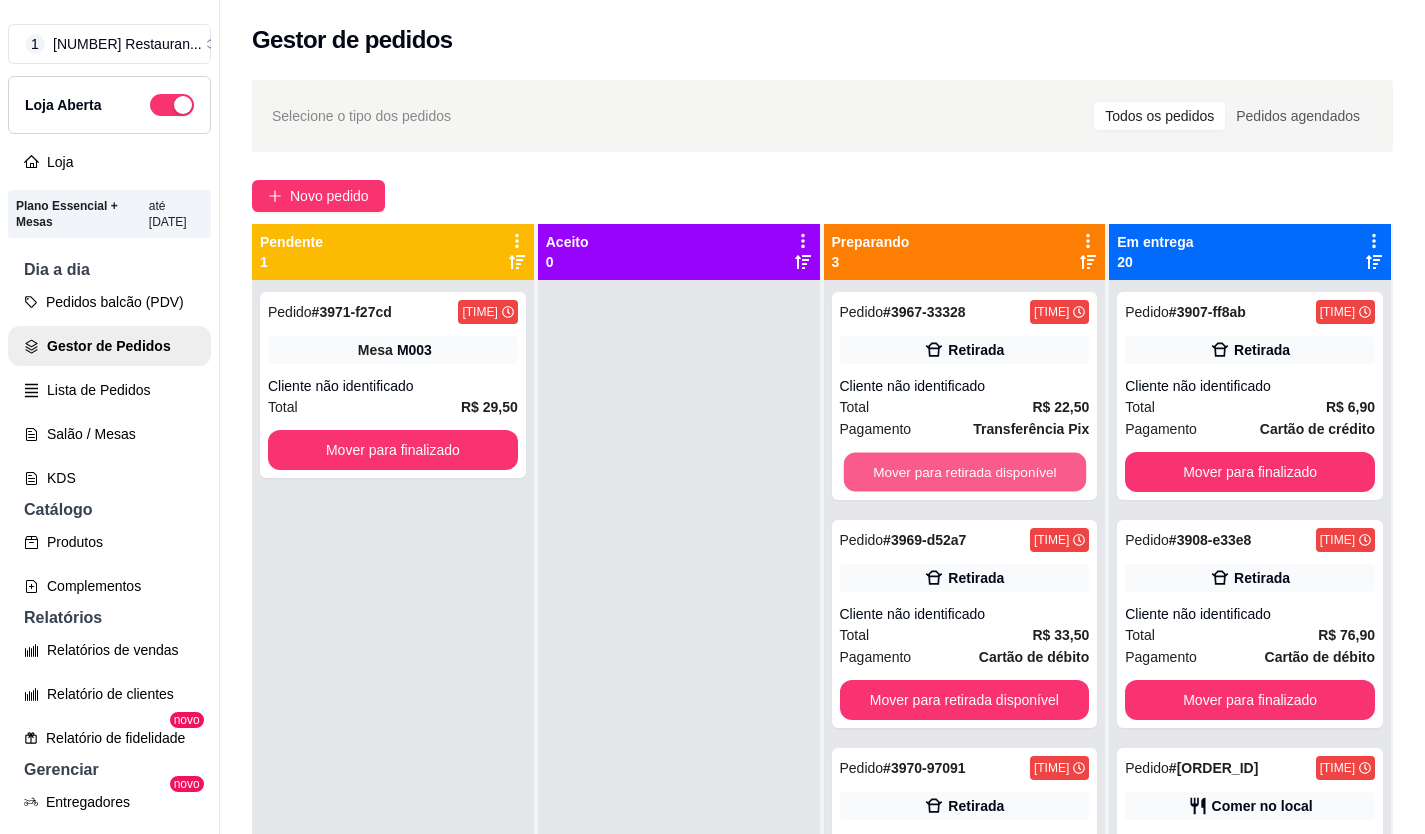 click on "Mover para retirada disponível" at bounding box center (964, 472) 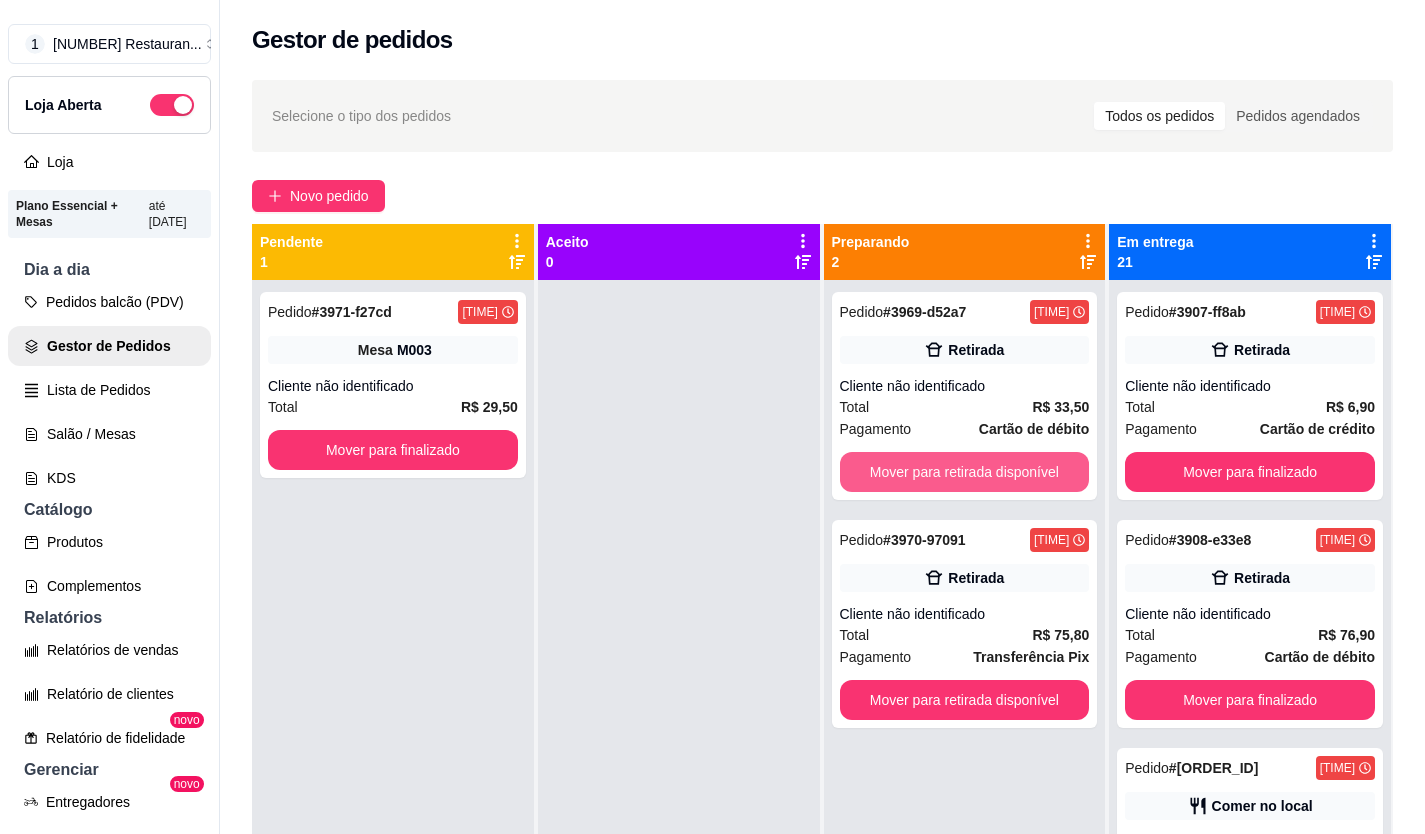 click on "Mover para retirada disponível" at bounding box center [965, 472] 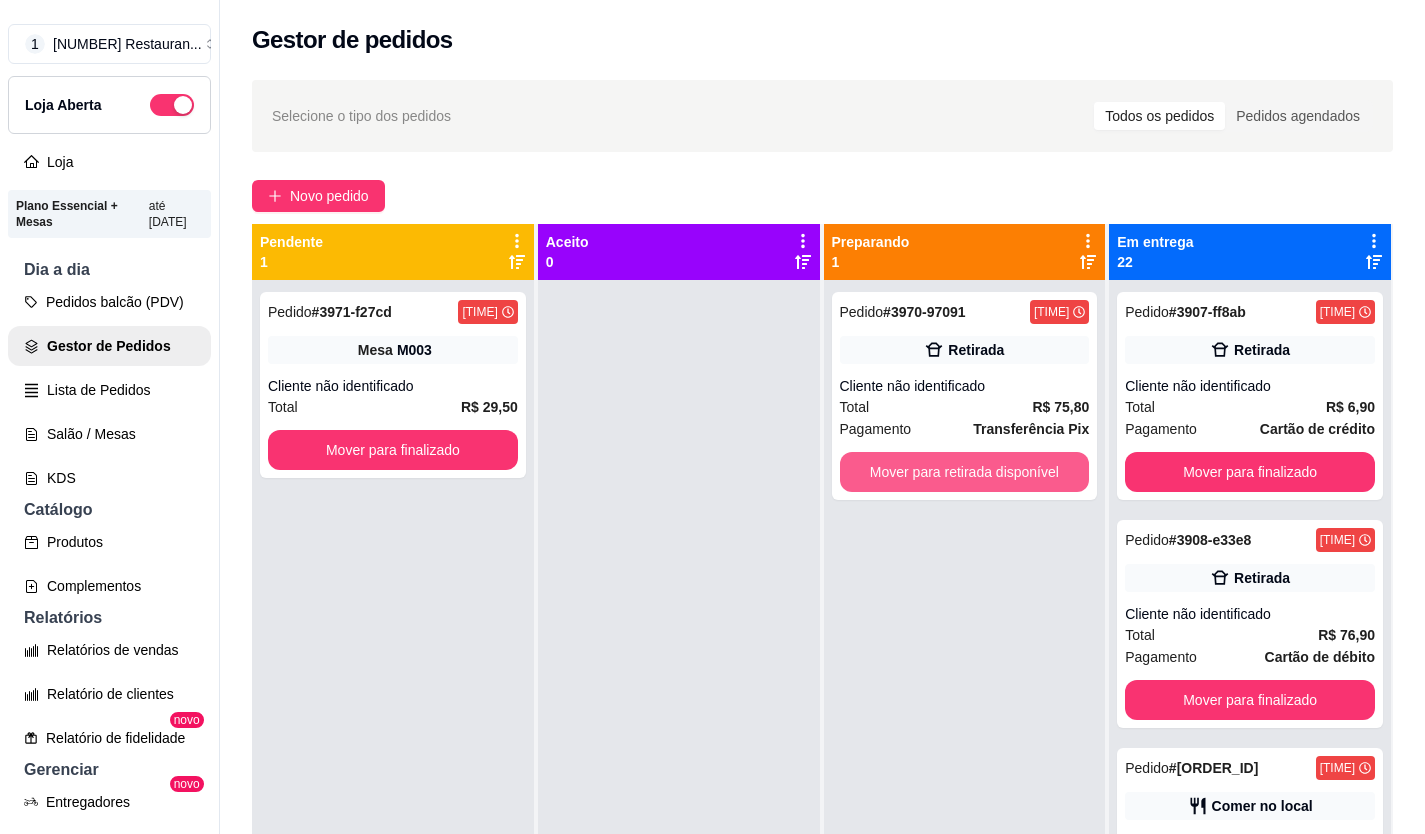 click on "Mover para retirada disponível" at bounding box center [965, 472] 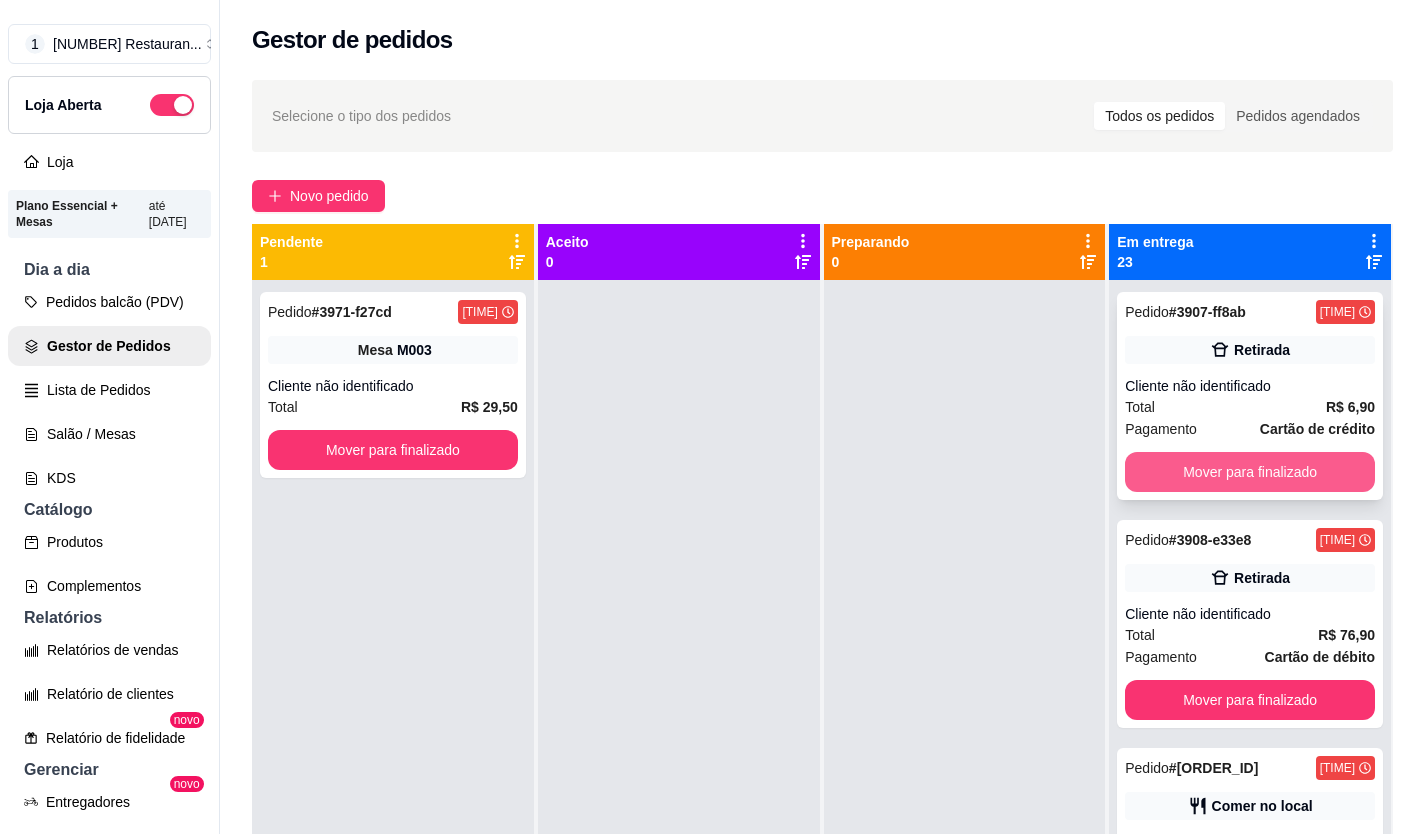 click on "Mover para finalizado" at bounding box center (1250, 472) 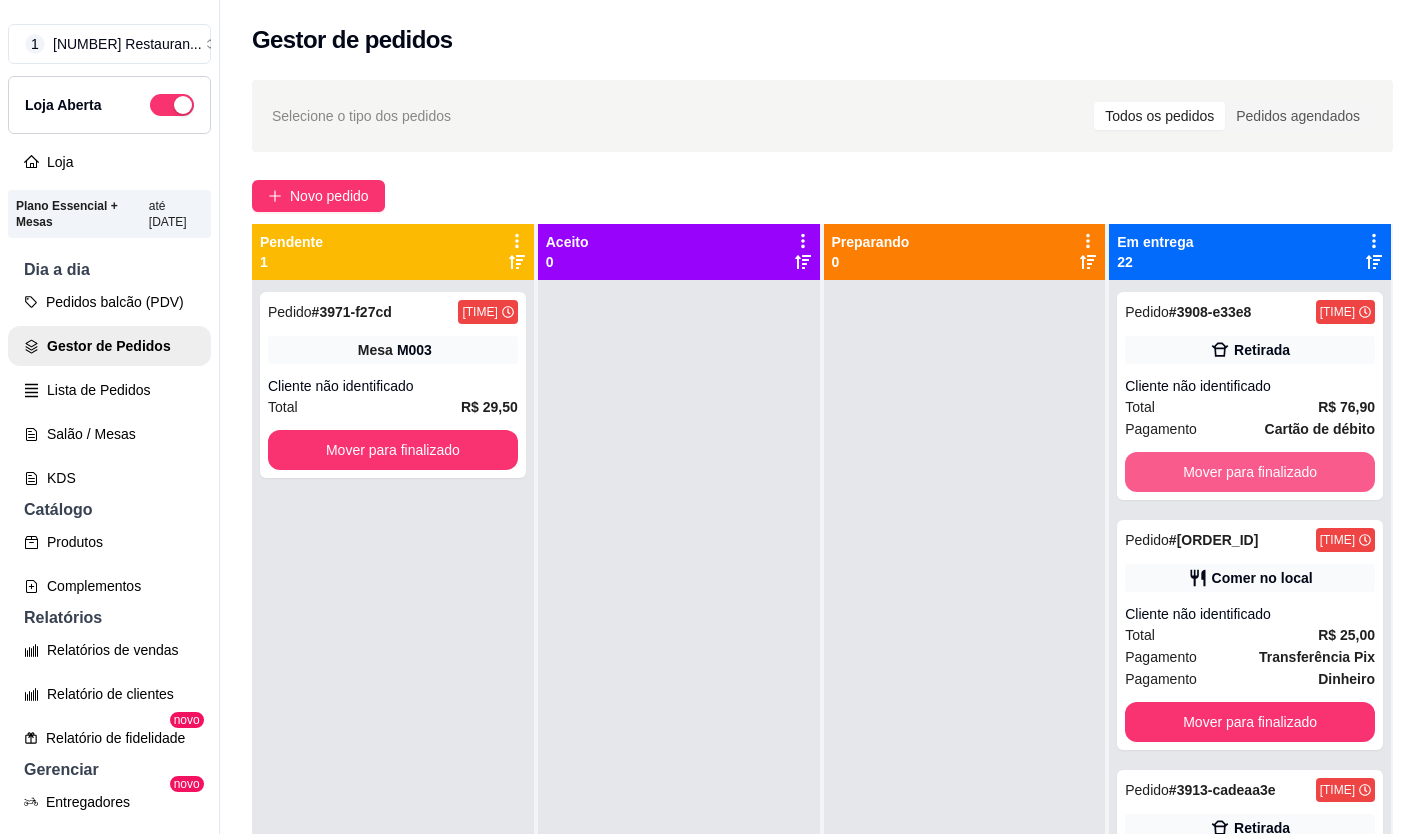 click on "Mover para finalizado" at bounding box center (1250, 472) 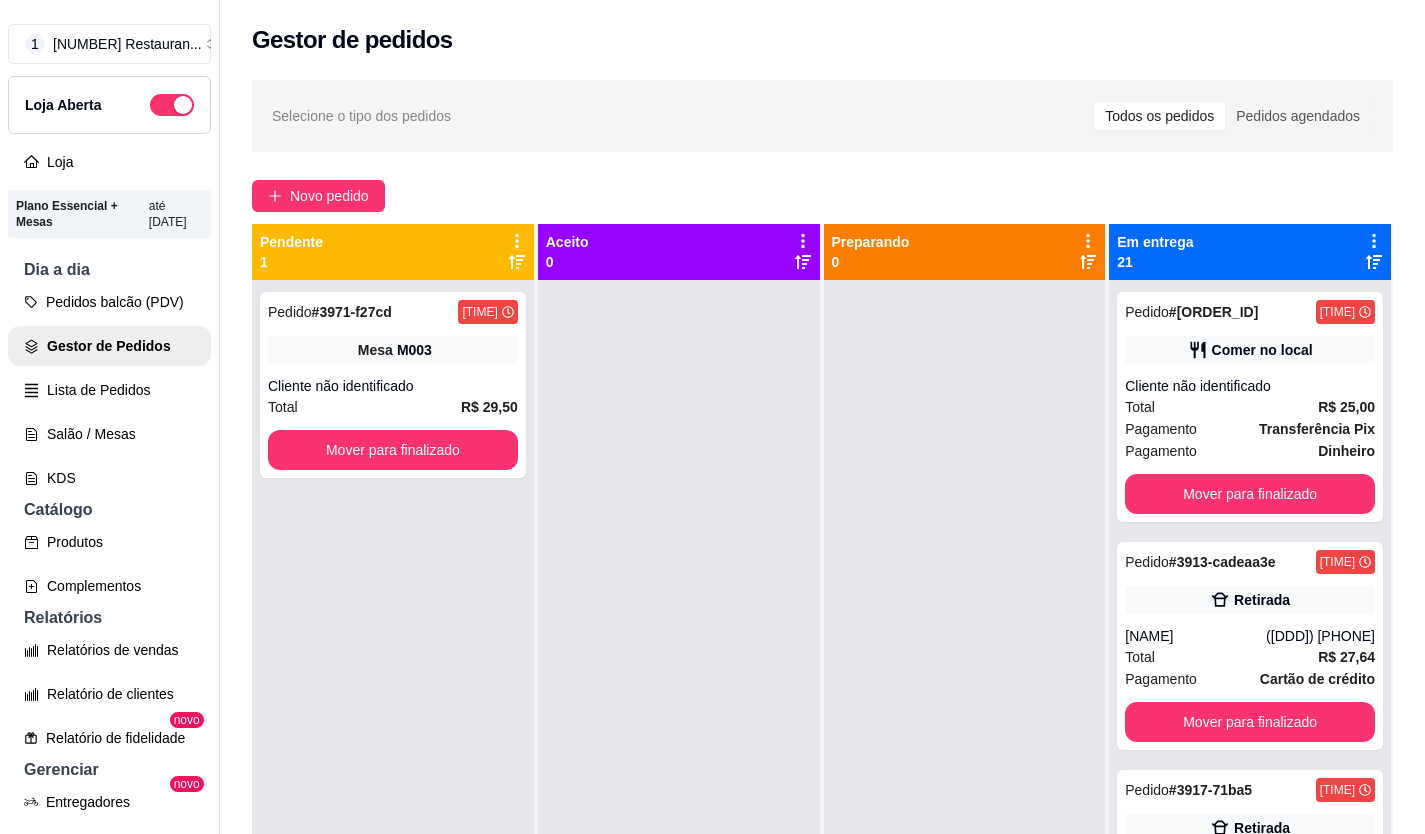 click on "Pedido  # [ORDER_ID] [TIME] Comer no local Cliente não identificado Total [CURRENCY] [PRICE] Pagamento [PAYMENT_METHOD] Pagamento [PAYMENT_METHOD] Mover para finalizado" at bounding box center [1250, 407] 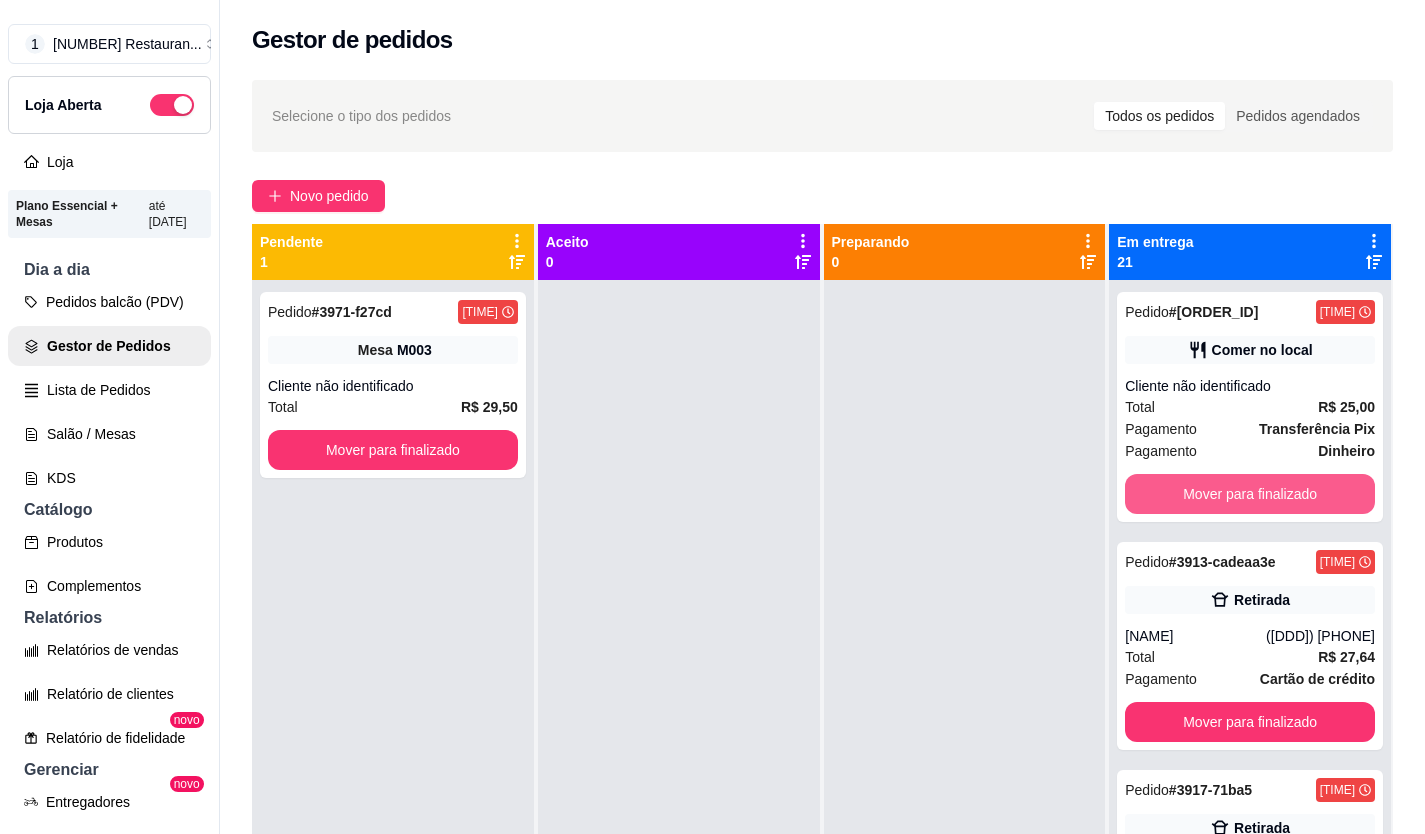 click on "Mover para finalizado" at bounding box center [1250, 494] 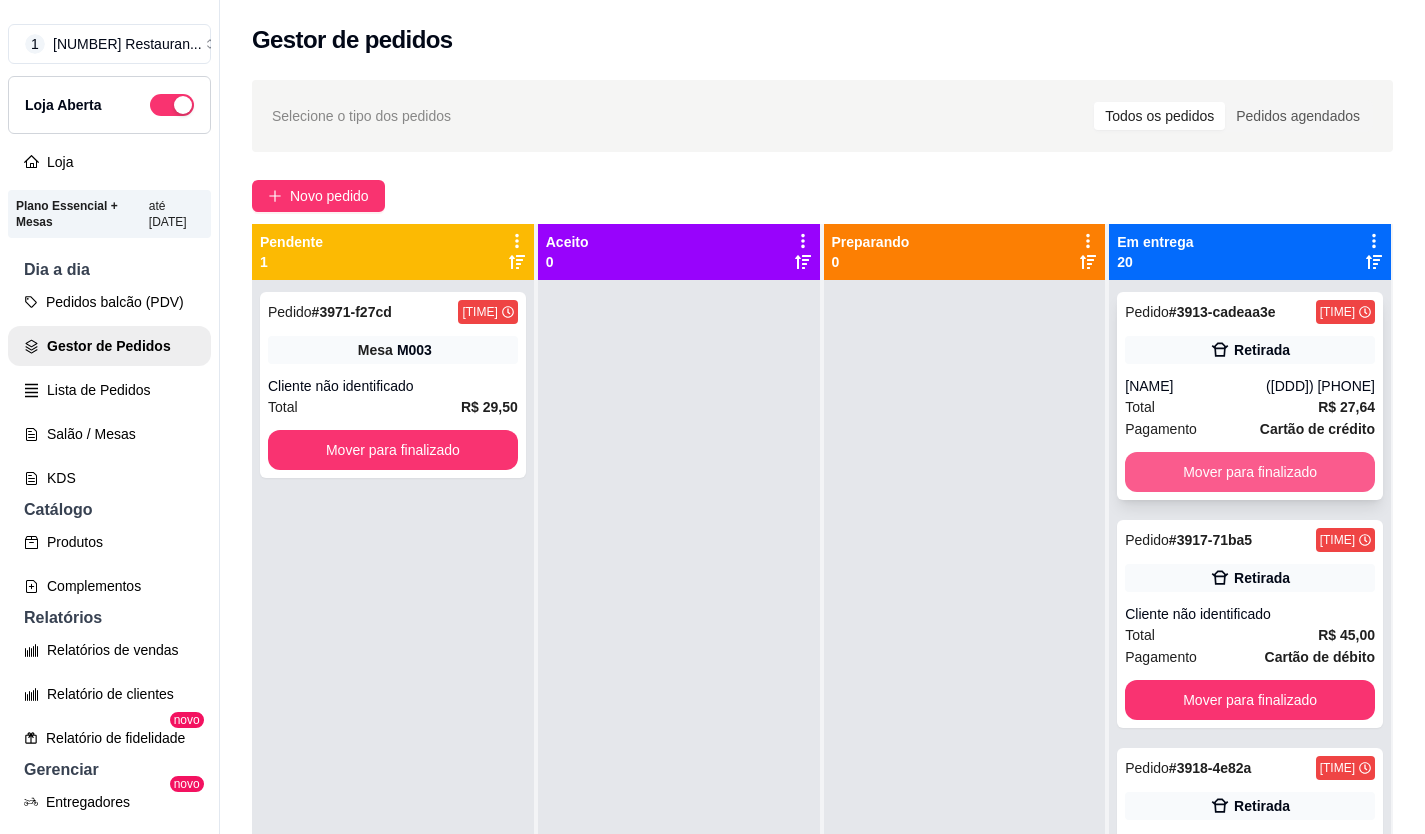 click on "Mover para finalizado" at bounding box center [1250, 472] 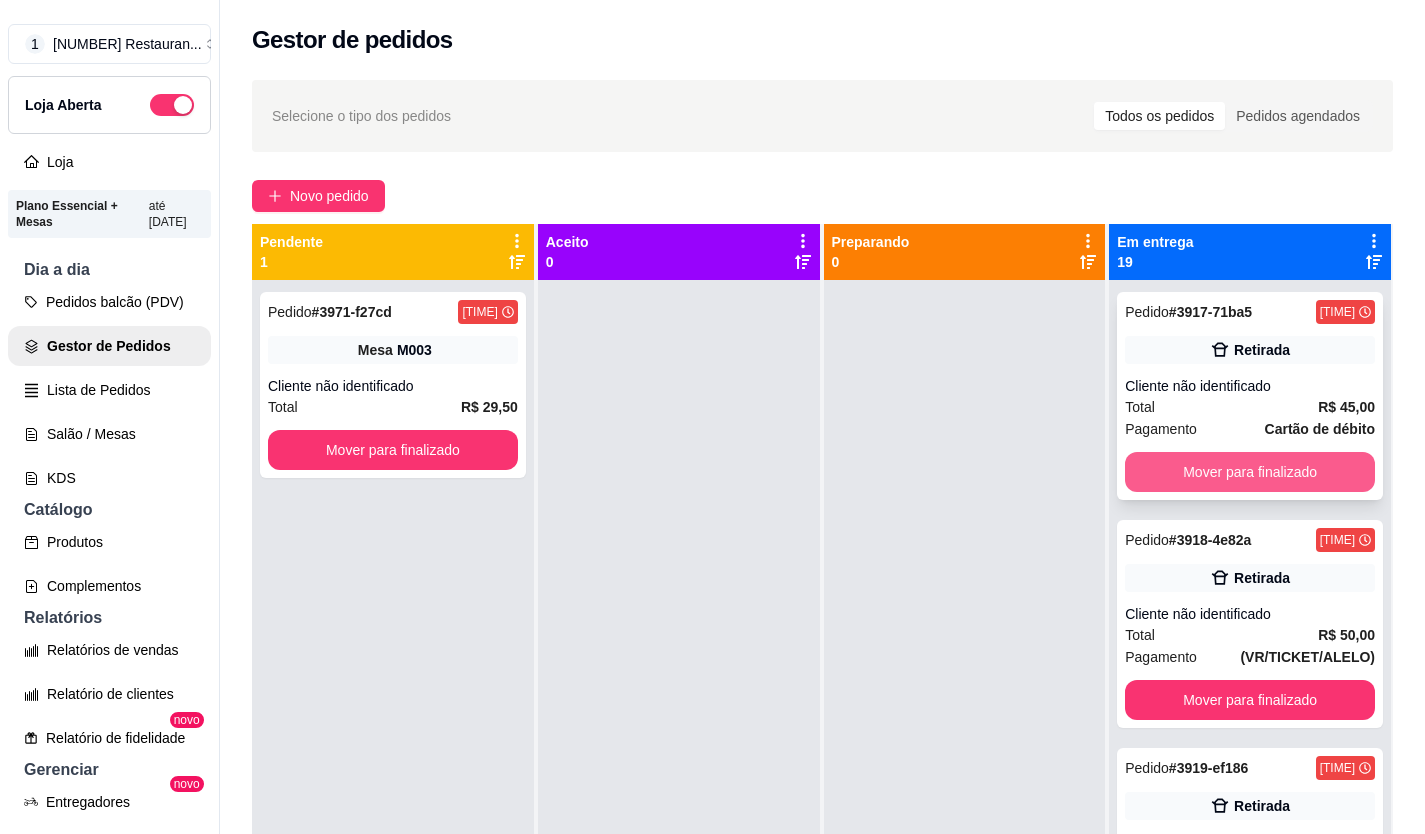 click on "Mover para finalizado" at bounding box center (1250, 472) 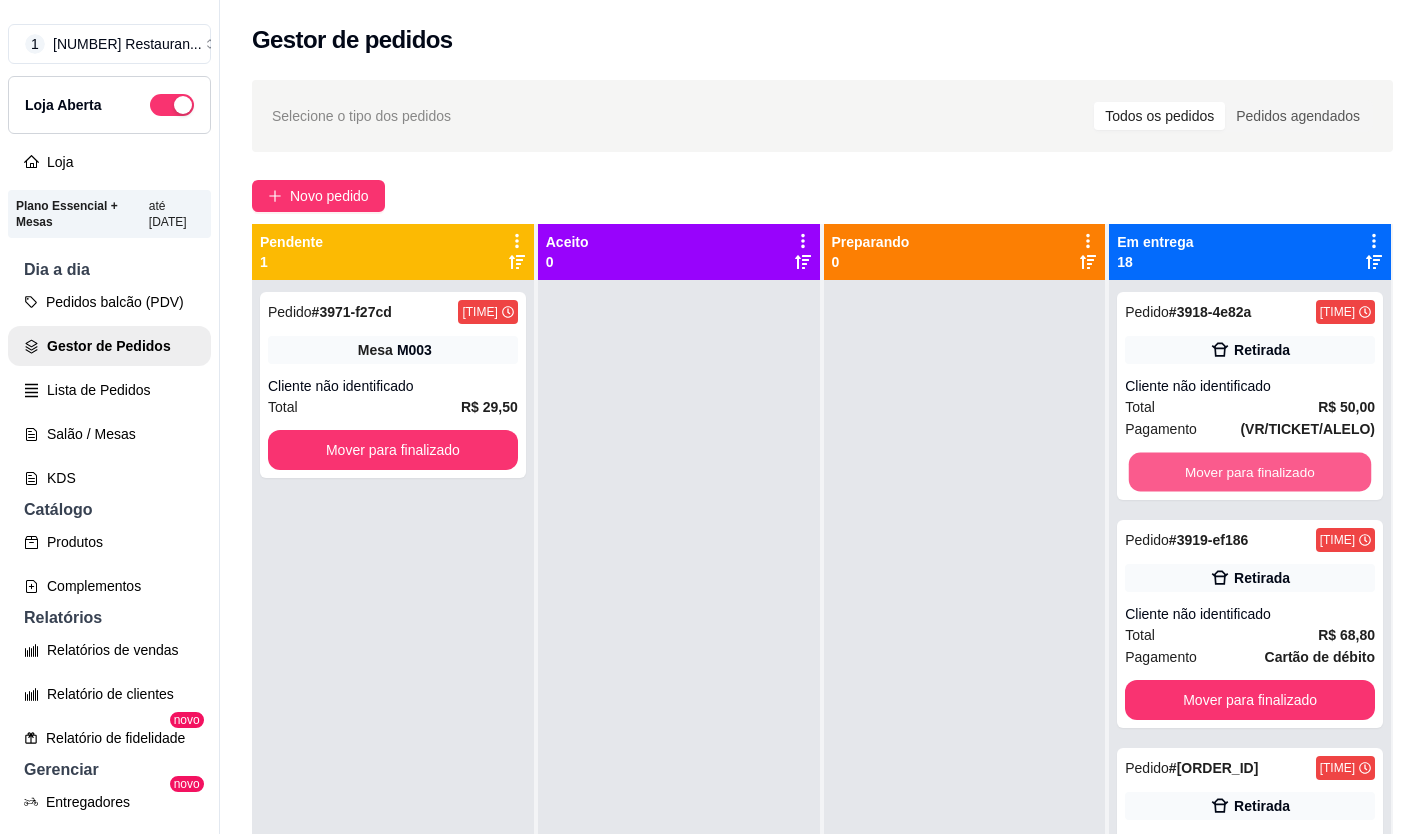 click on "Mover para finalizado" at bounding box center (1250, 472) 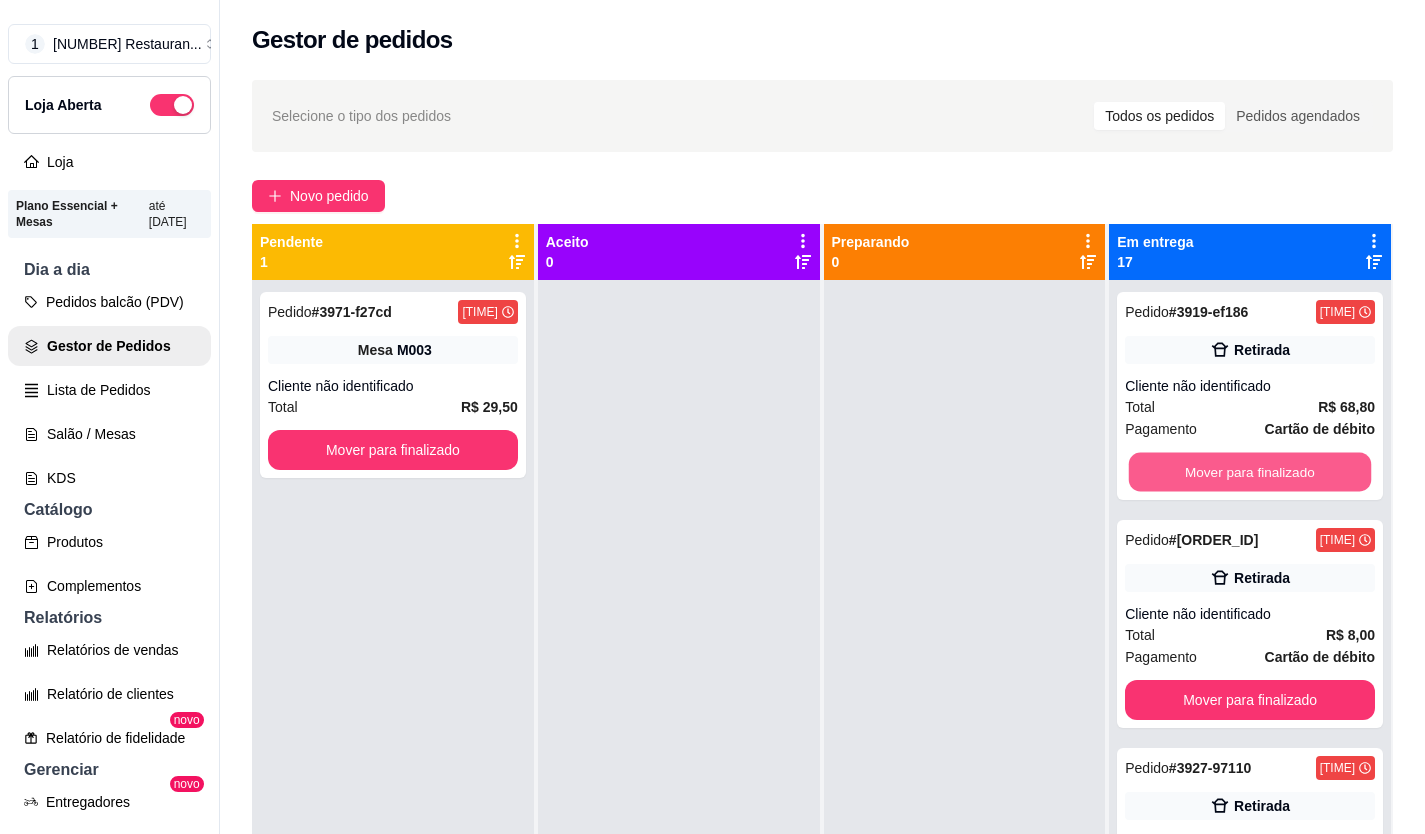 click on "Mover para finalizado" at bounding box center (1250, 472) 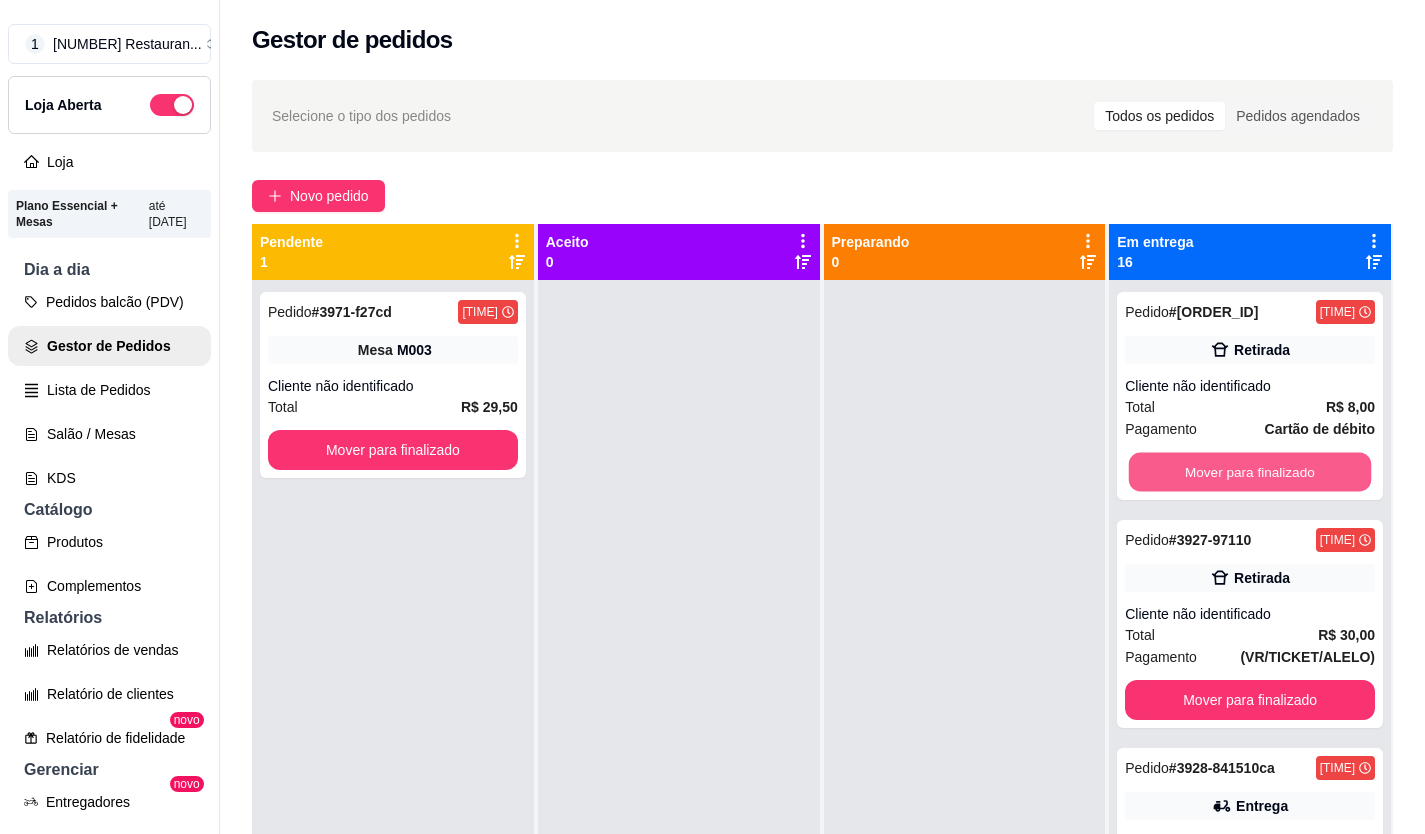 click on "Mover para finalizado" at bounding box center (1250, 472) 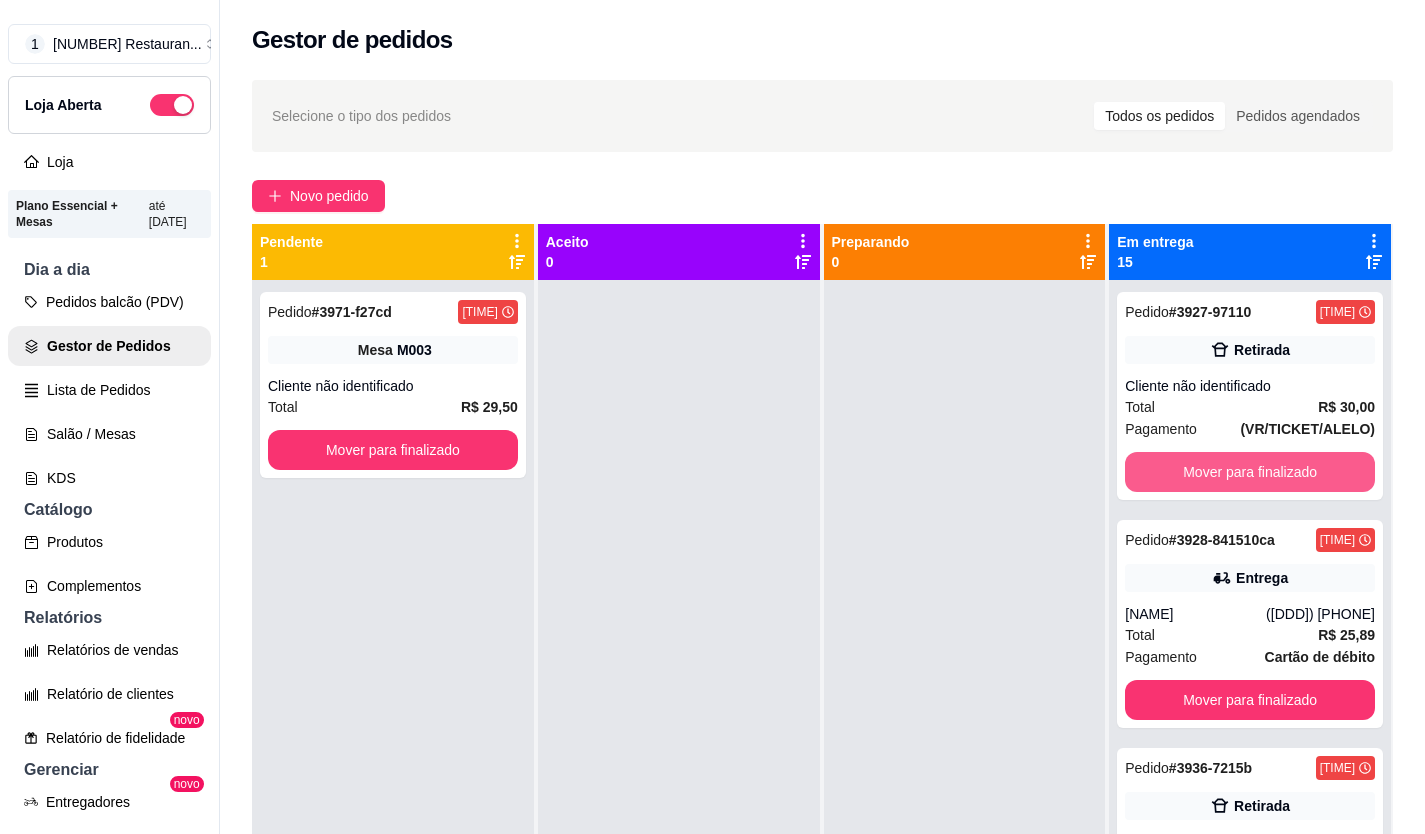 click on "Mover para finalizado" at bounding box center [1250, 472] 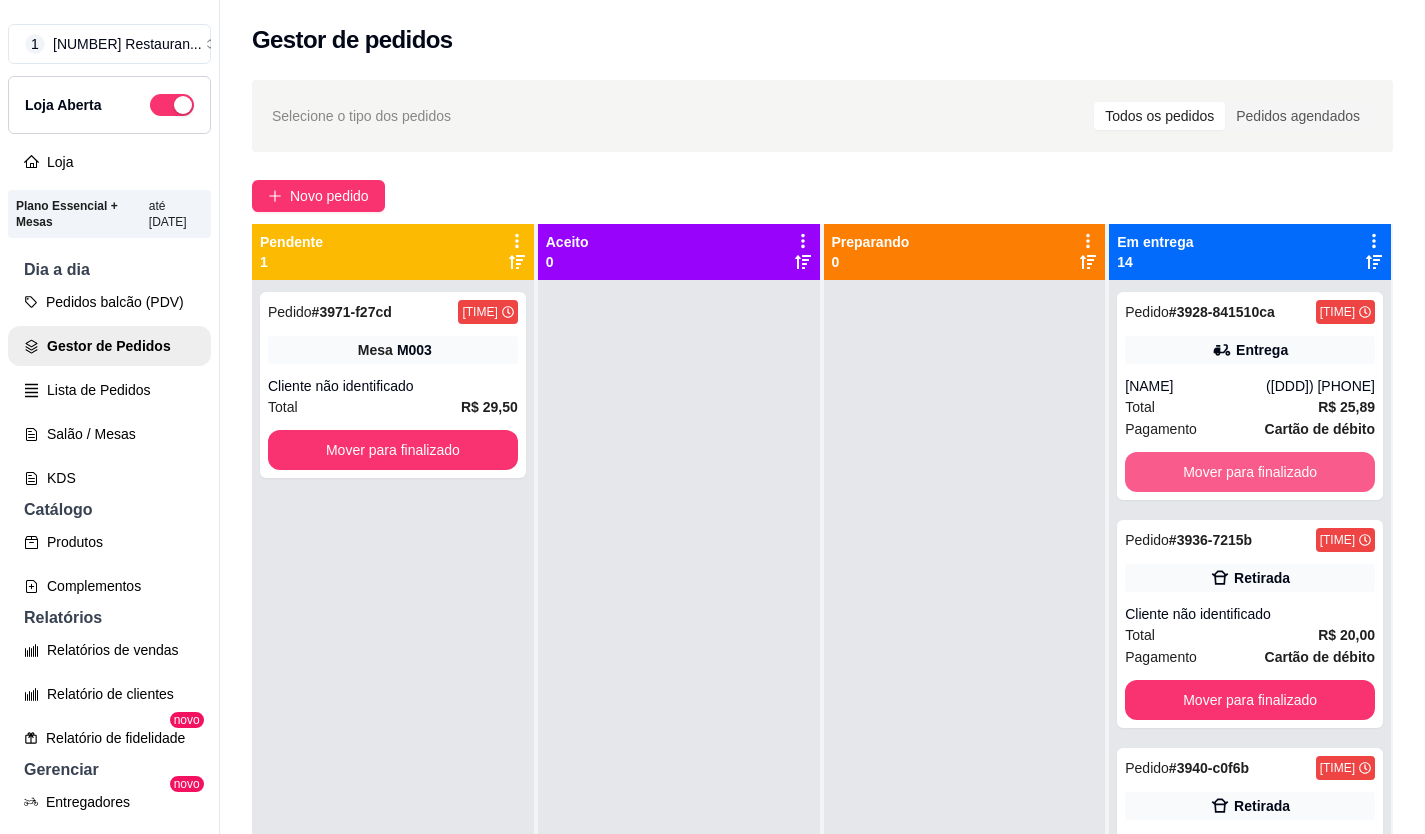 click on "Mover para finalizado" at bounding box center [1250, 472] 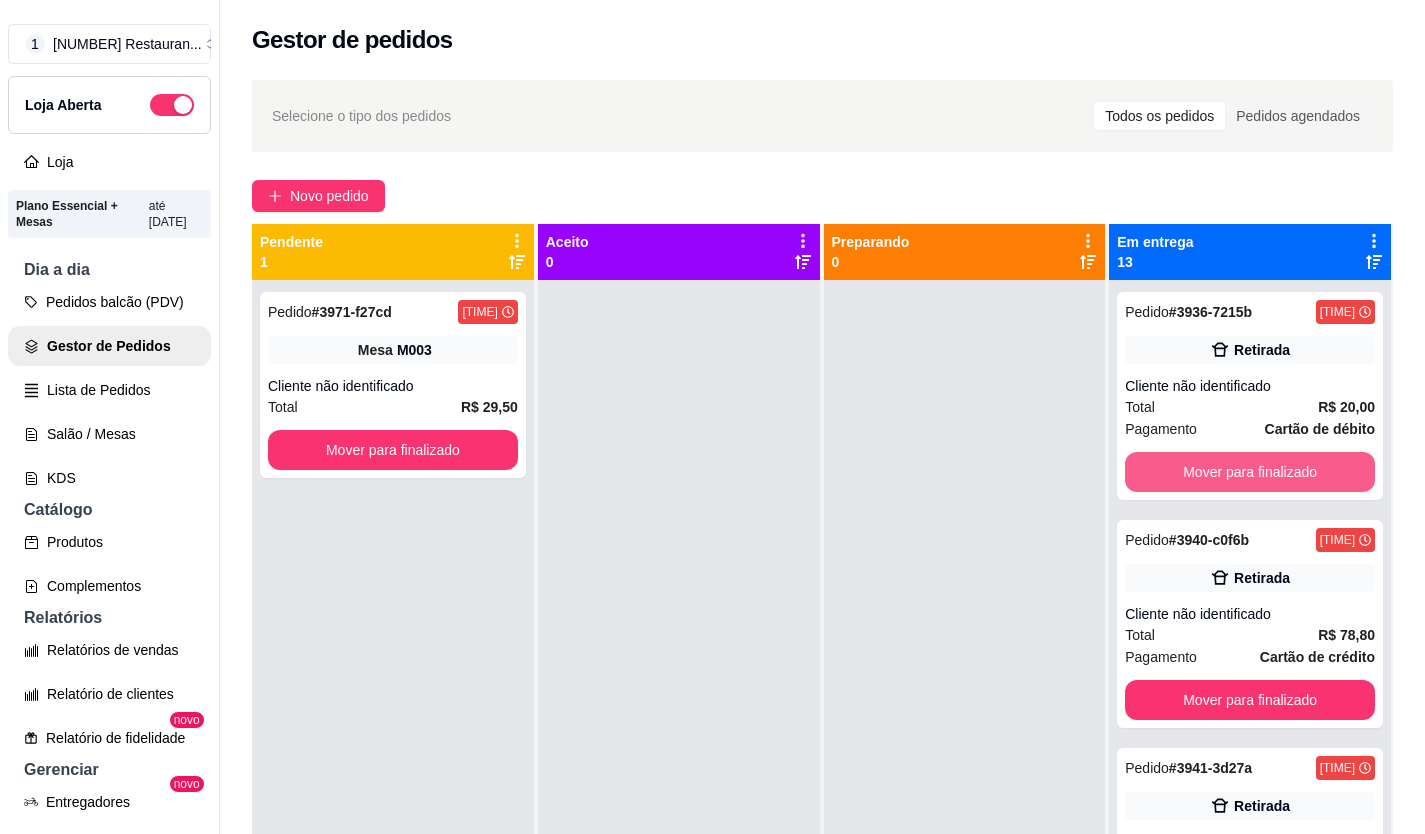 click on "Mover para finalizado" at bounding box center (1250, 472) 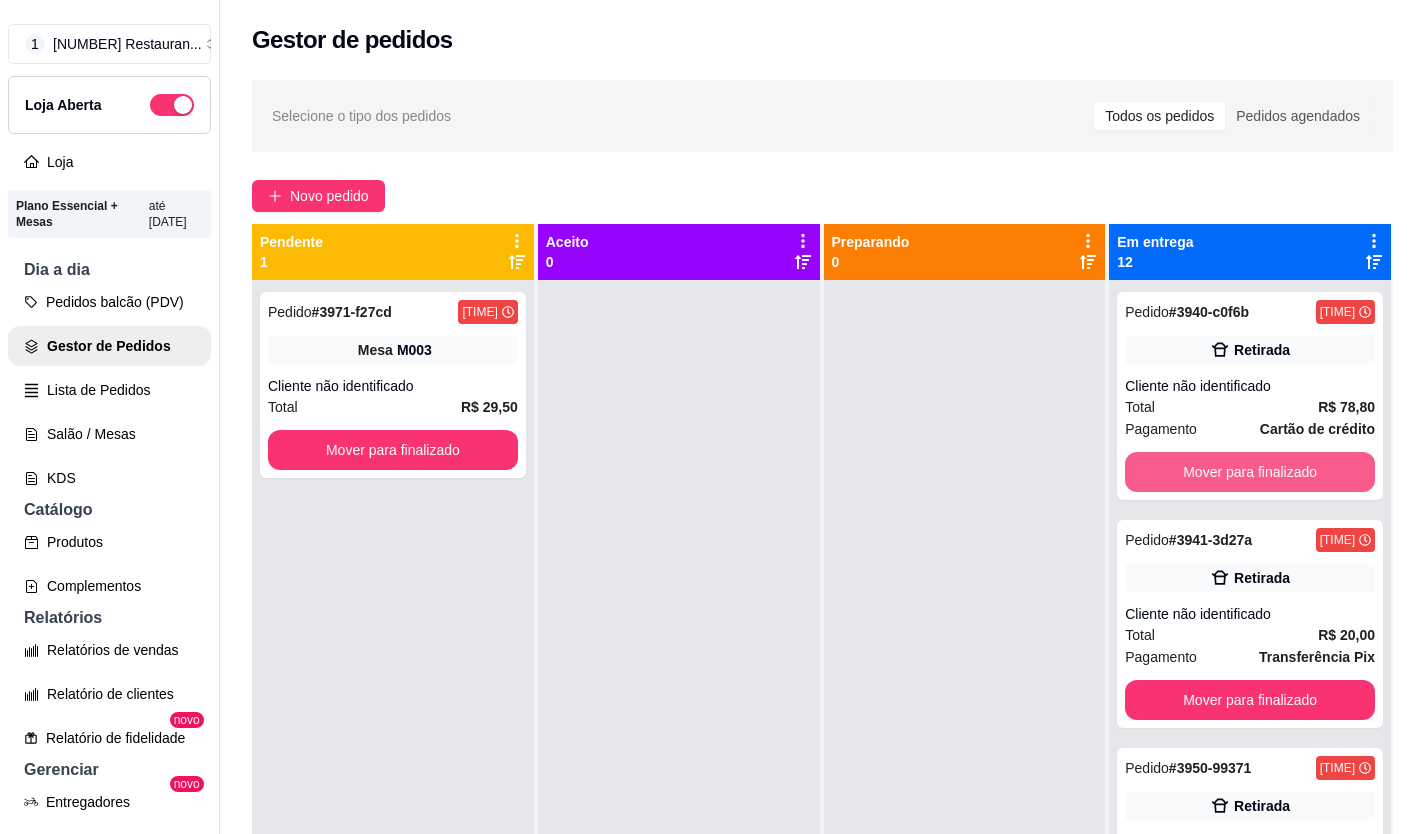 click on "Mover para finalizado" at bounding box center [1250, 472] 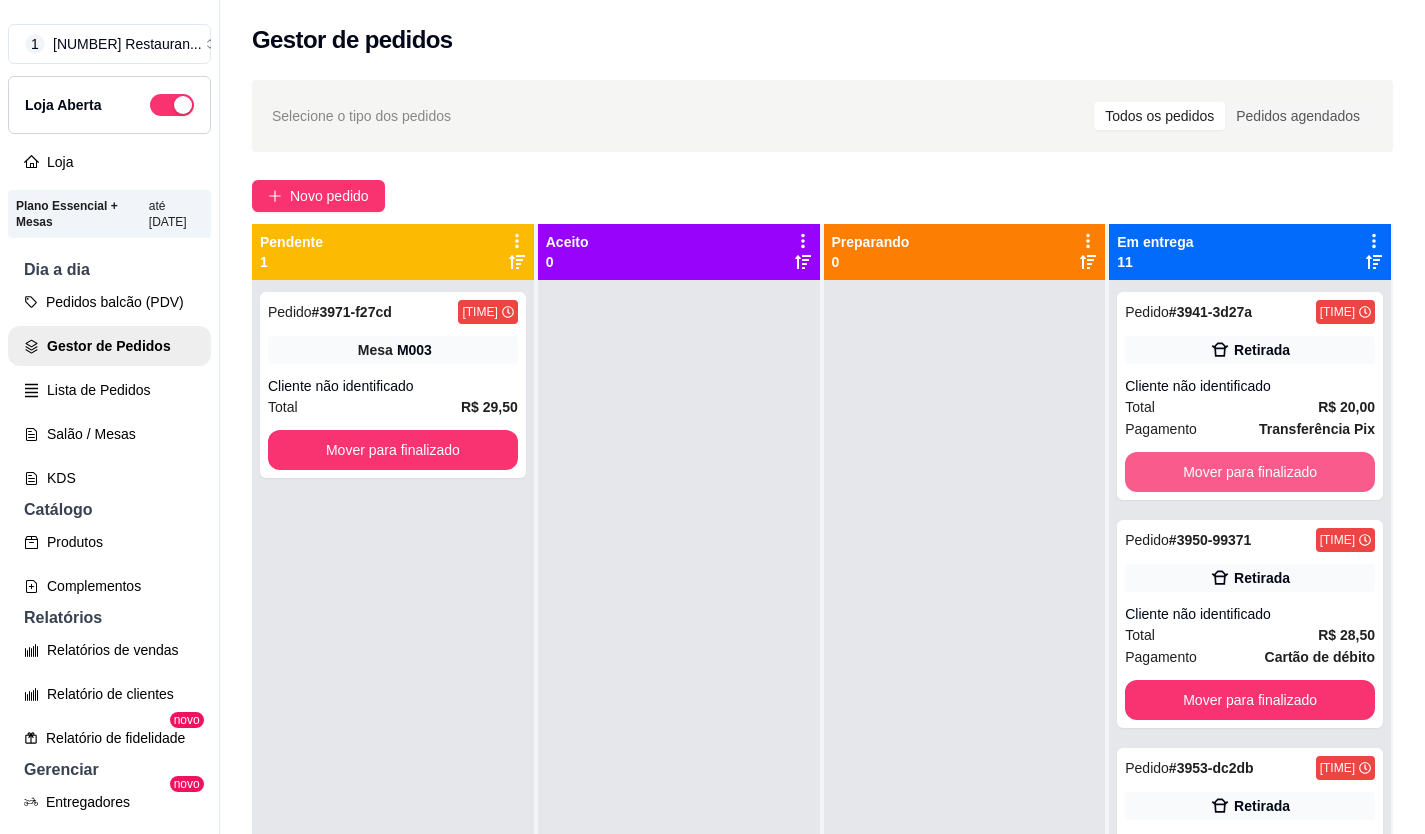 click on "Mover para finalizado" at bounding box center (1250, 472) 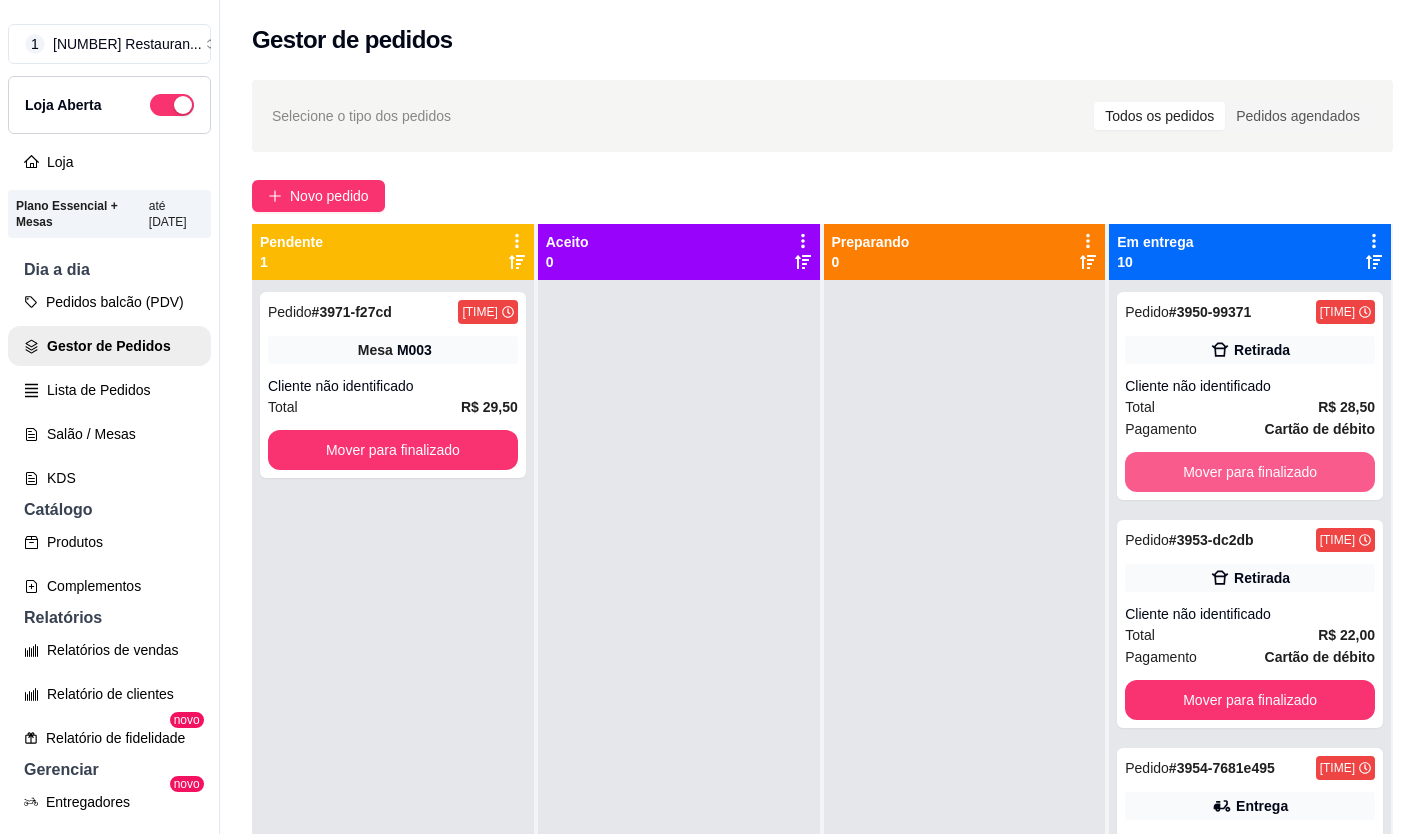 click on "Mover para finalizado" at bounding box center [1250, 472] 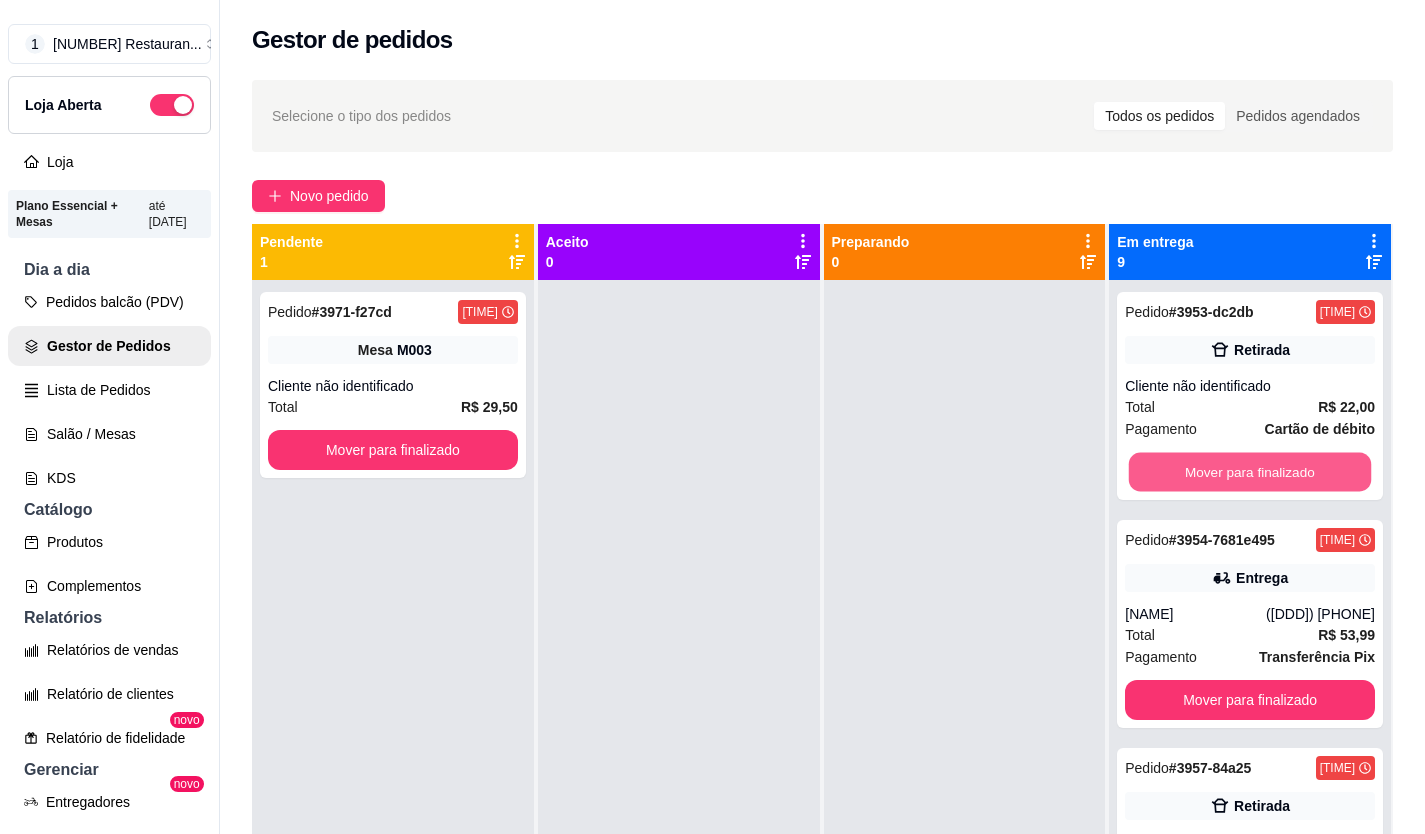 click on "Mover para finalizado" at bounding box center (1250, 472) 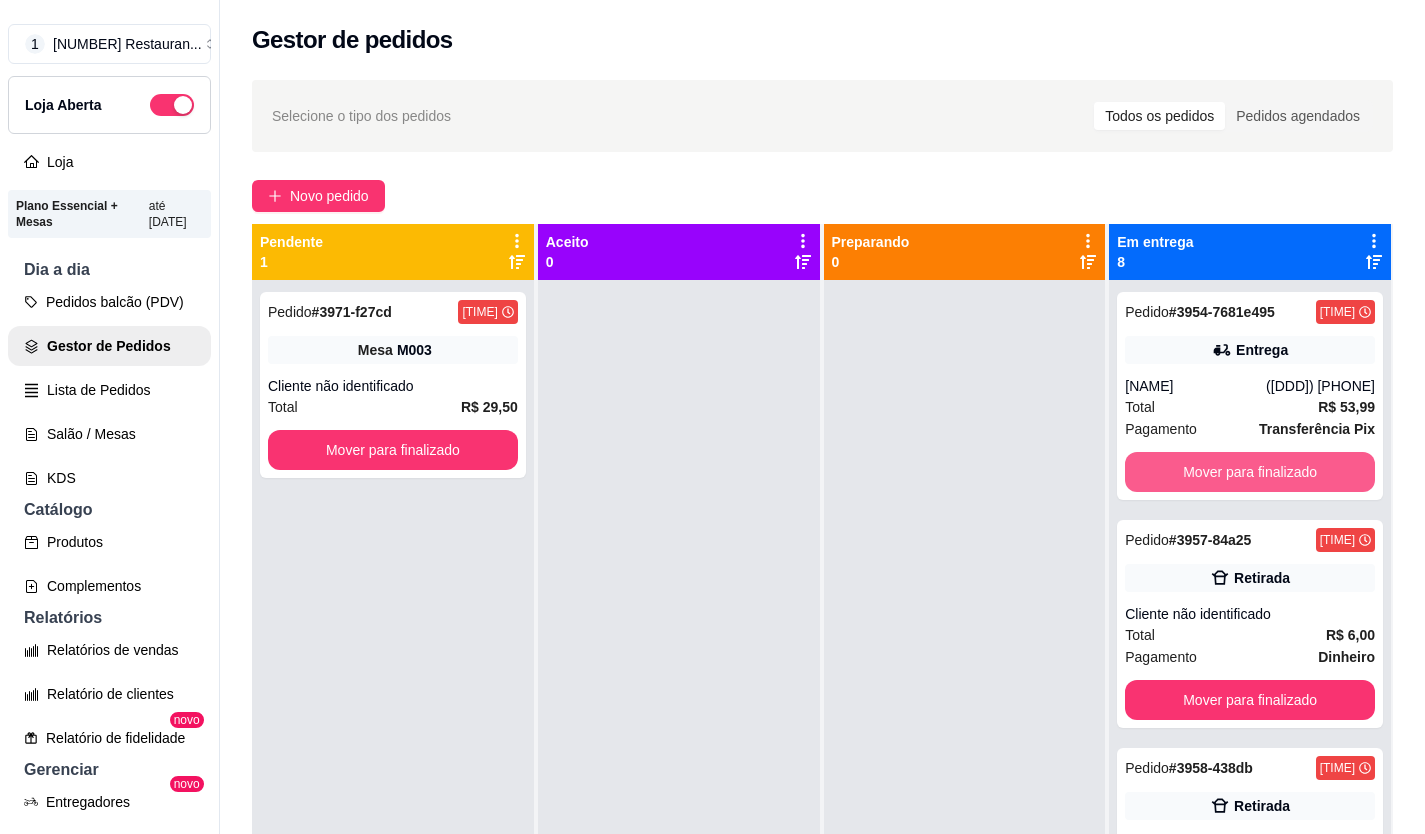 click on "Mover para finalizado" at bounding box center [1250, 472] 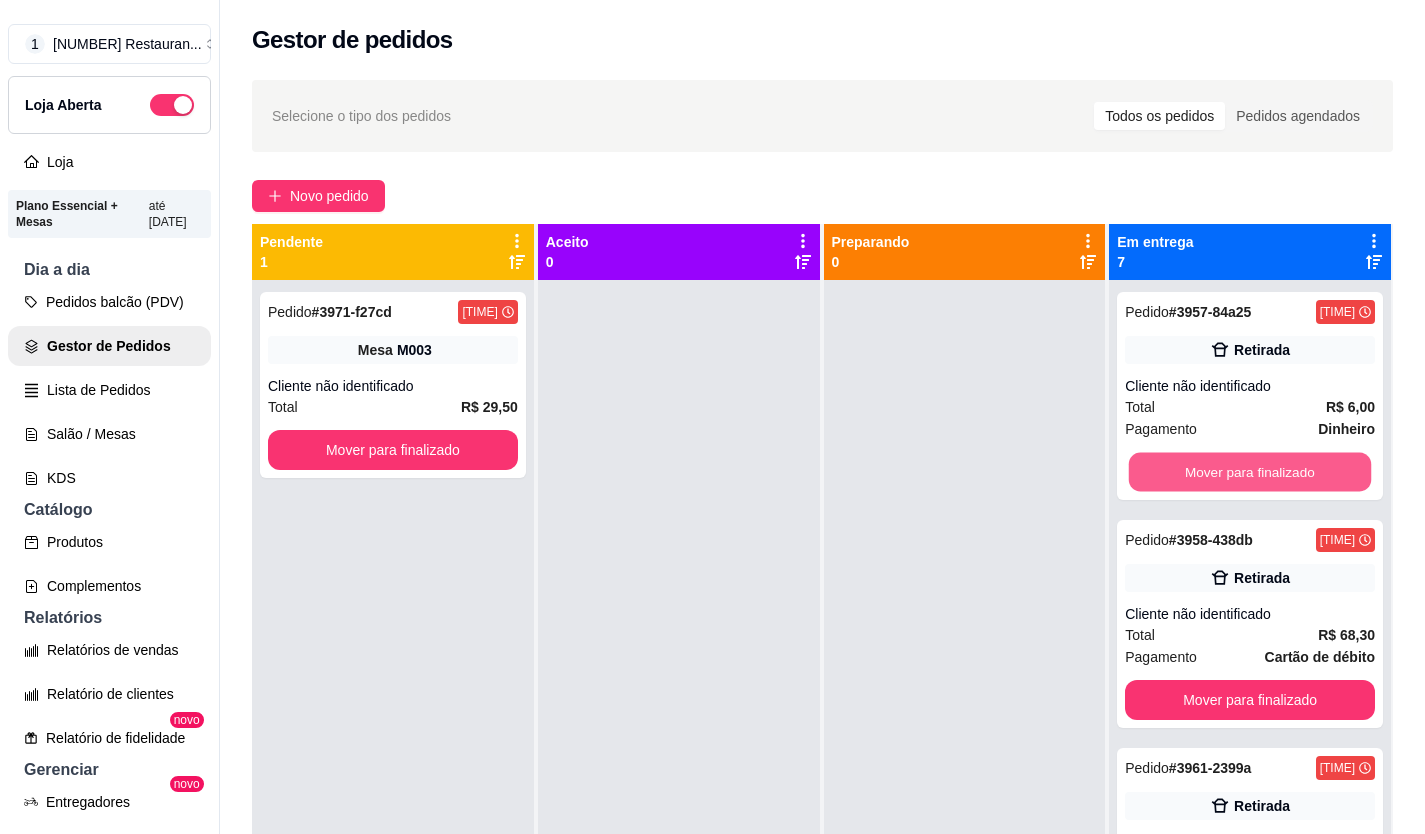 click on "Mover para finalizado" at bounding box center [1250, 472] 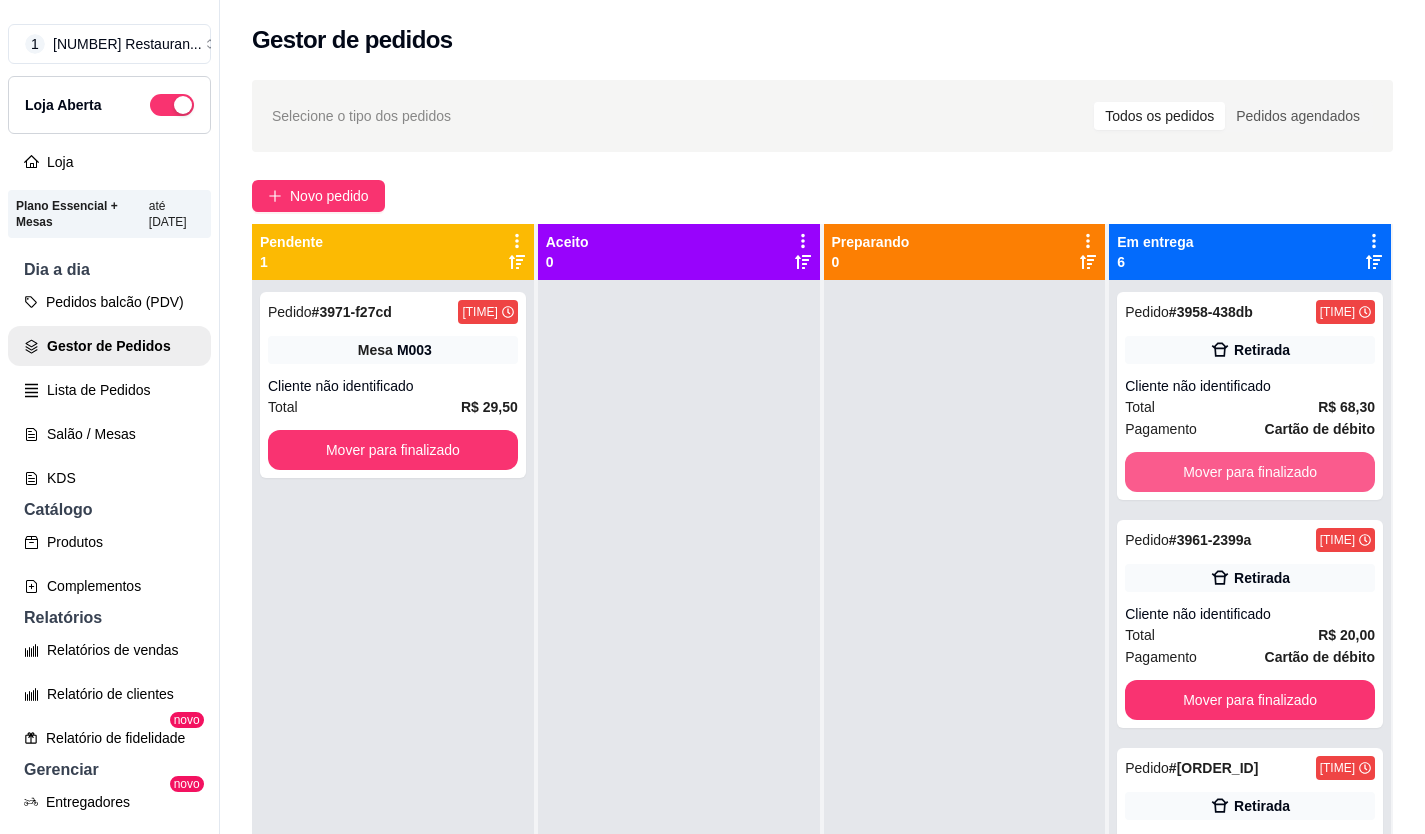 click on "Mover para finalizado" at bounding box center [1250, 472] 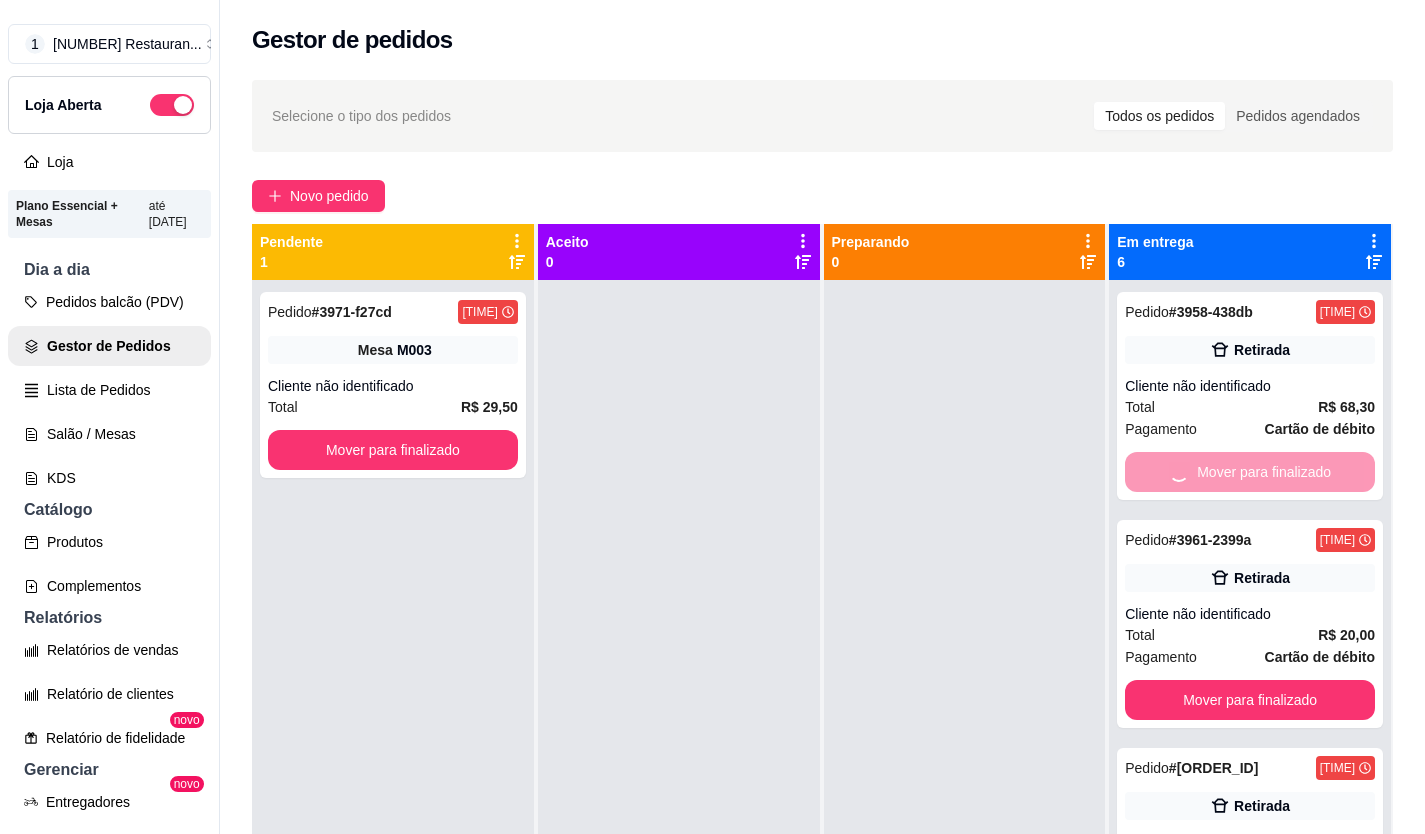 click on "Mover para finalizado" at bounding box center [1250, 700] 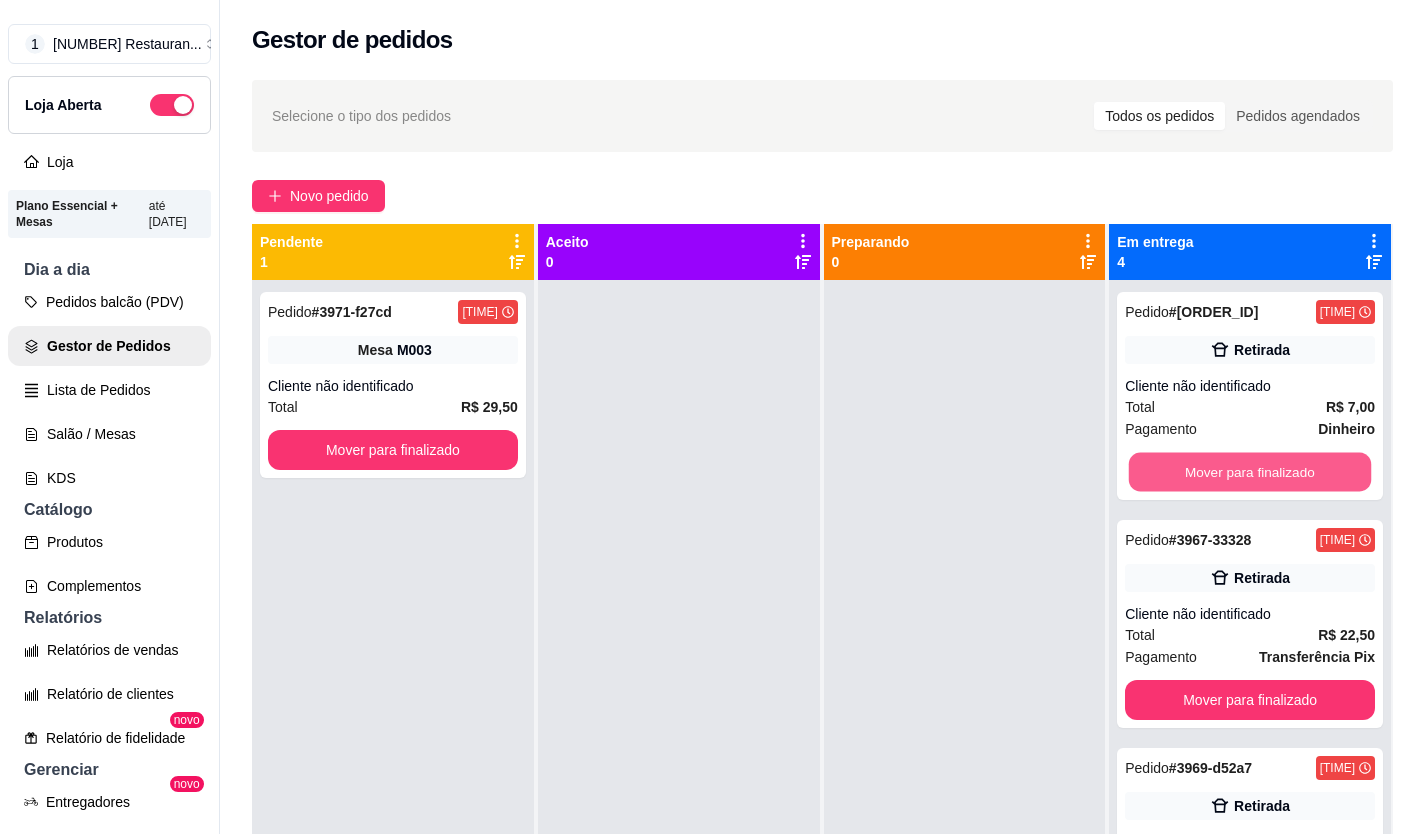 click on "Mover para finalizado" at bounding box center [1250, 472] 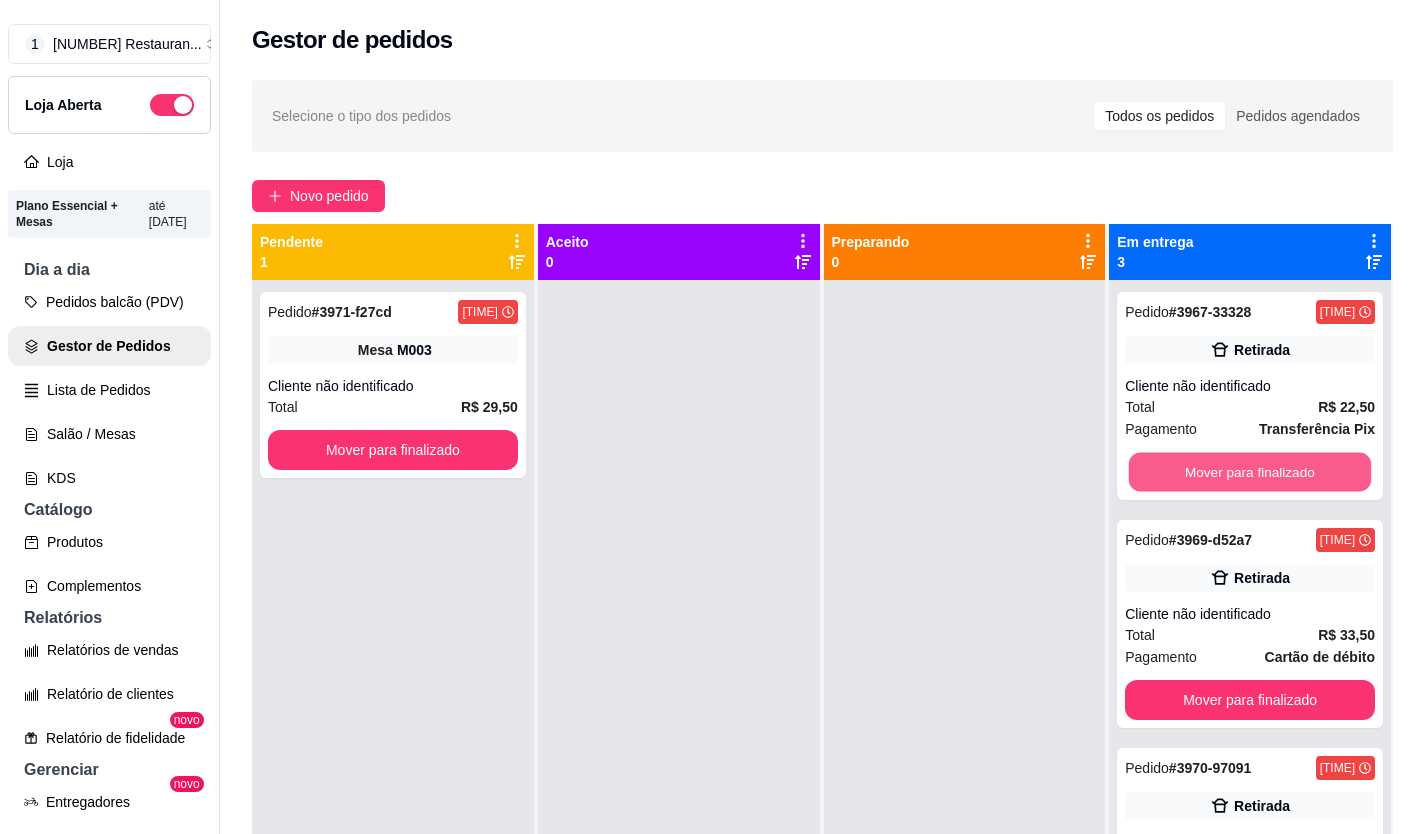 click on "Mover para finalizado" at bounding box center (1250, 472) 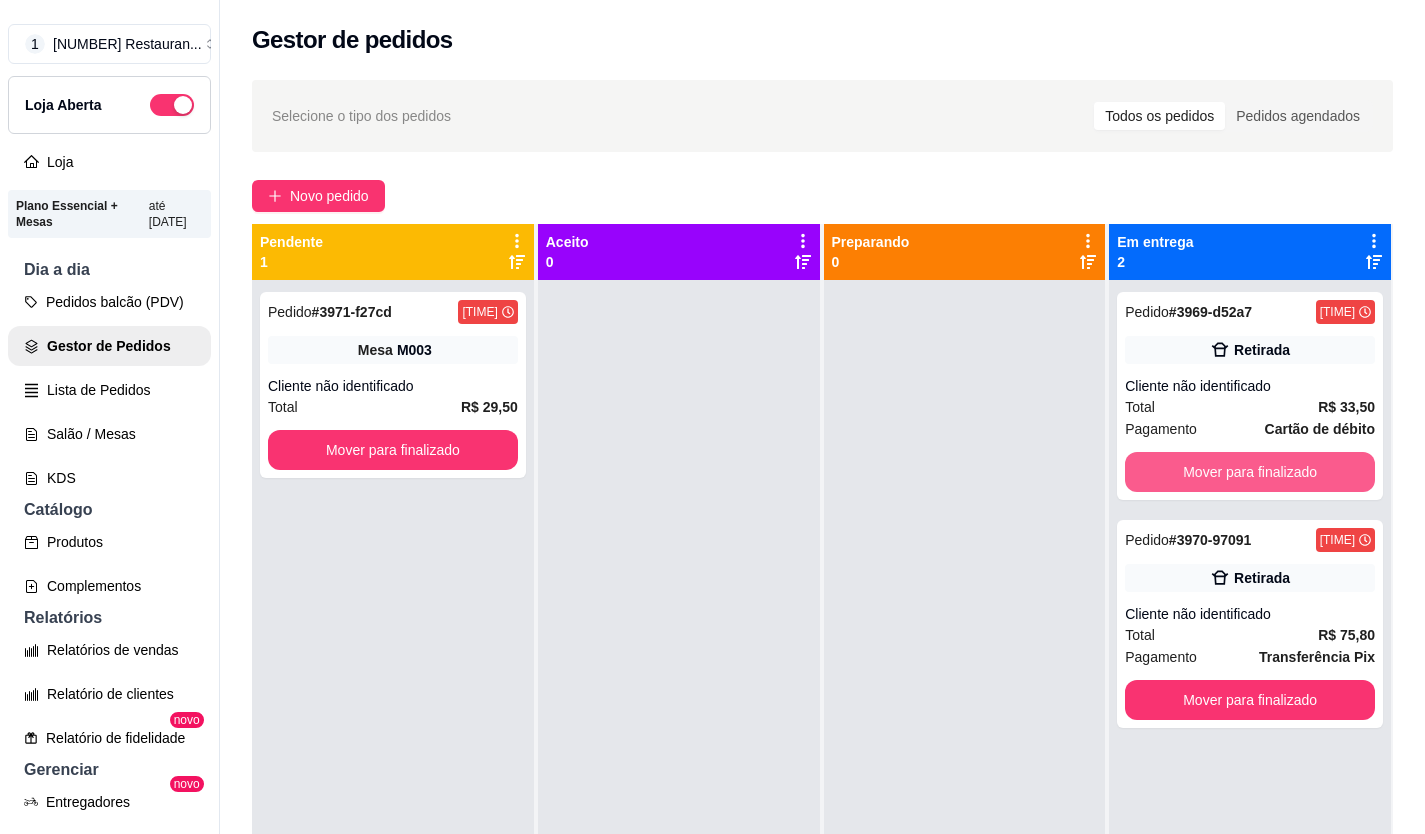 click on "Mover para finalizado" at bounding box center (1250, 472) 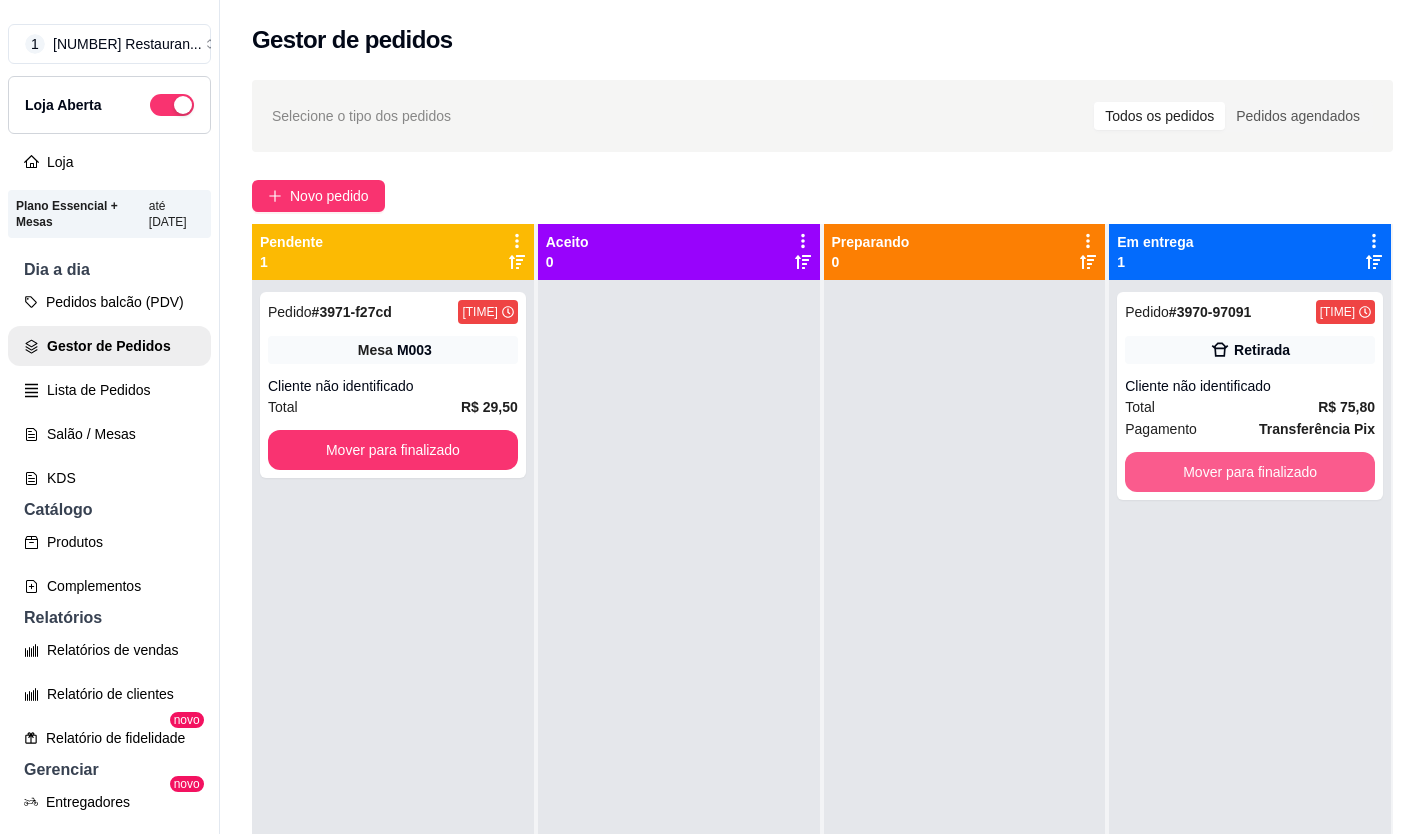 click on "Mover para finalizado" at bounding box center [1250, 472] 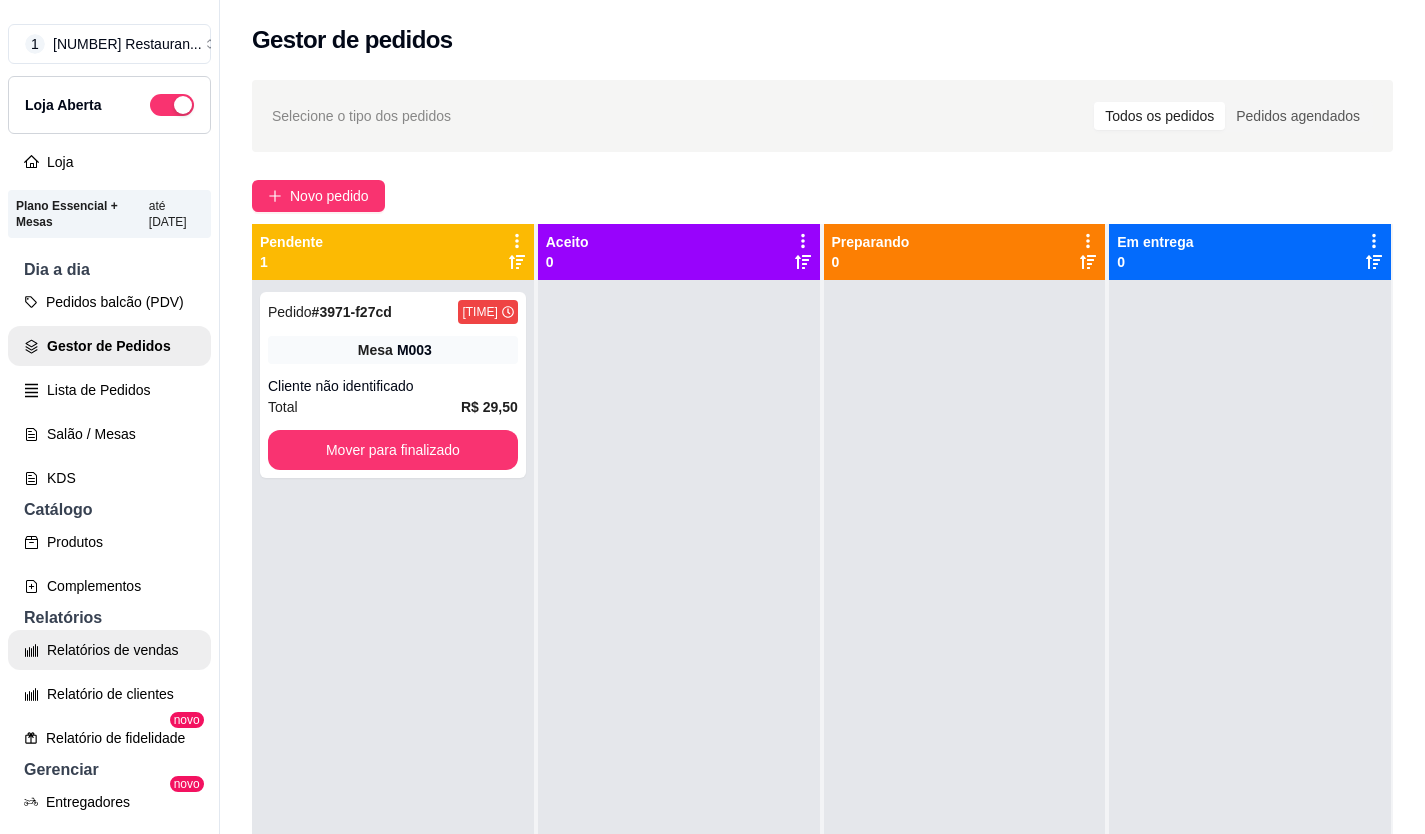 click on "Relatórios de vendas" at bounding box center [109, 650] 